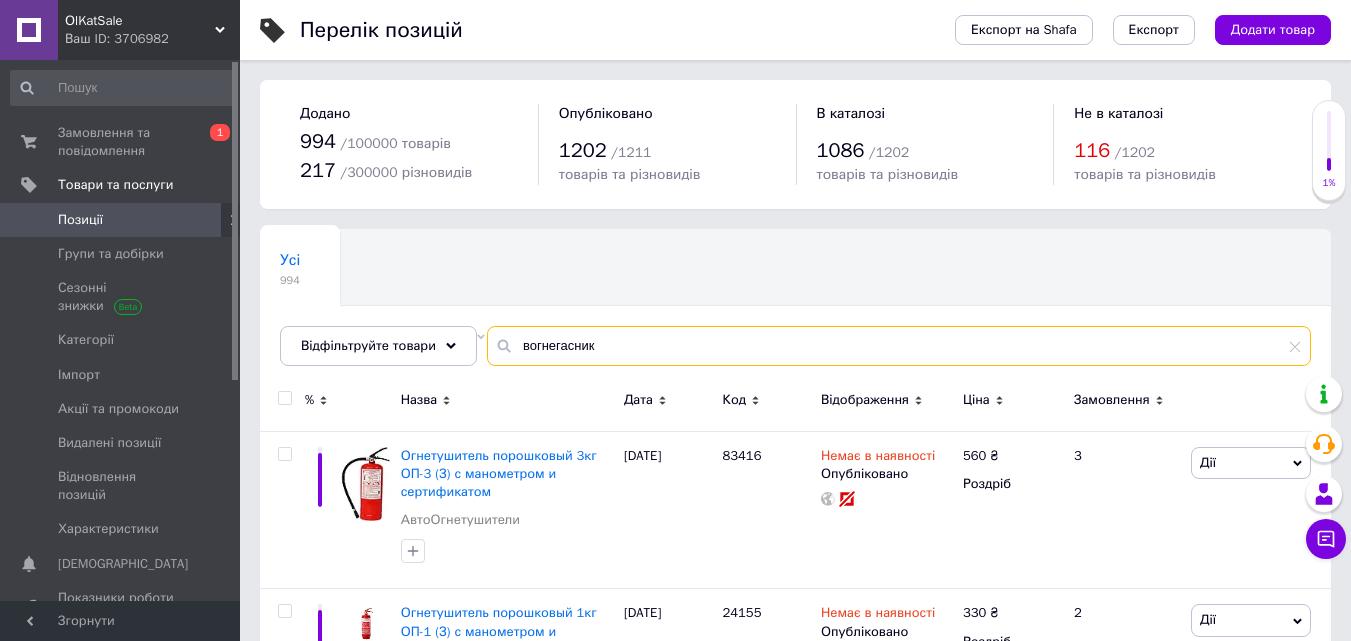 scroll, scrollTop: 0, scrollLeft: 0, axis: both 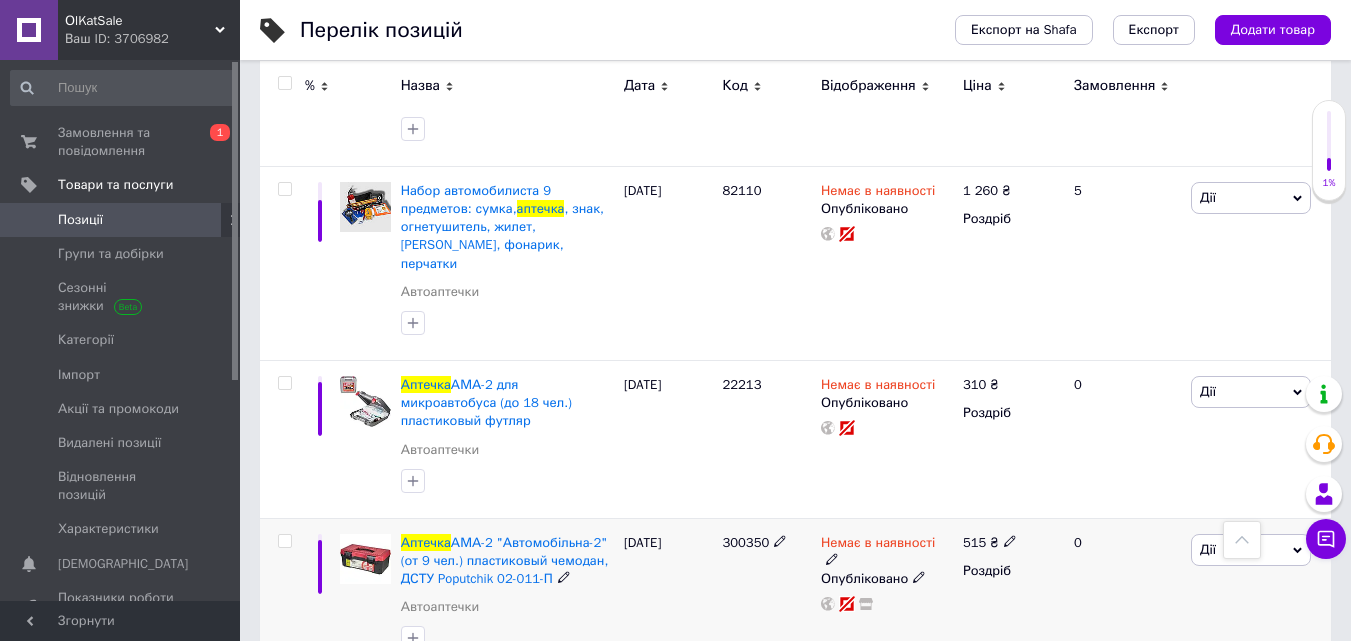 type on "аптечка" 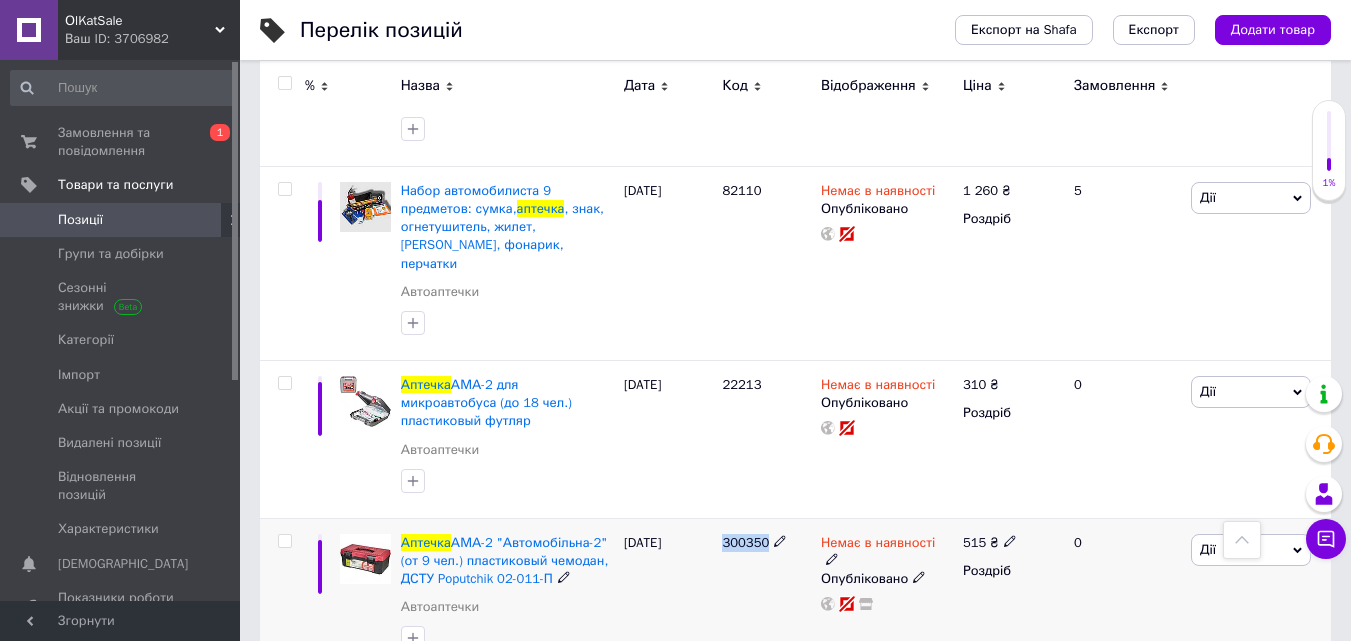 click on "300350" at bounding box center (745, 542) 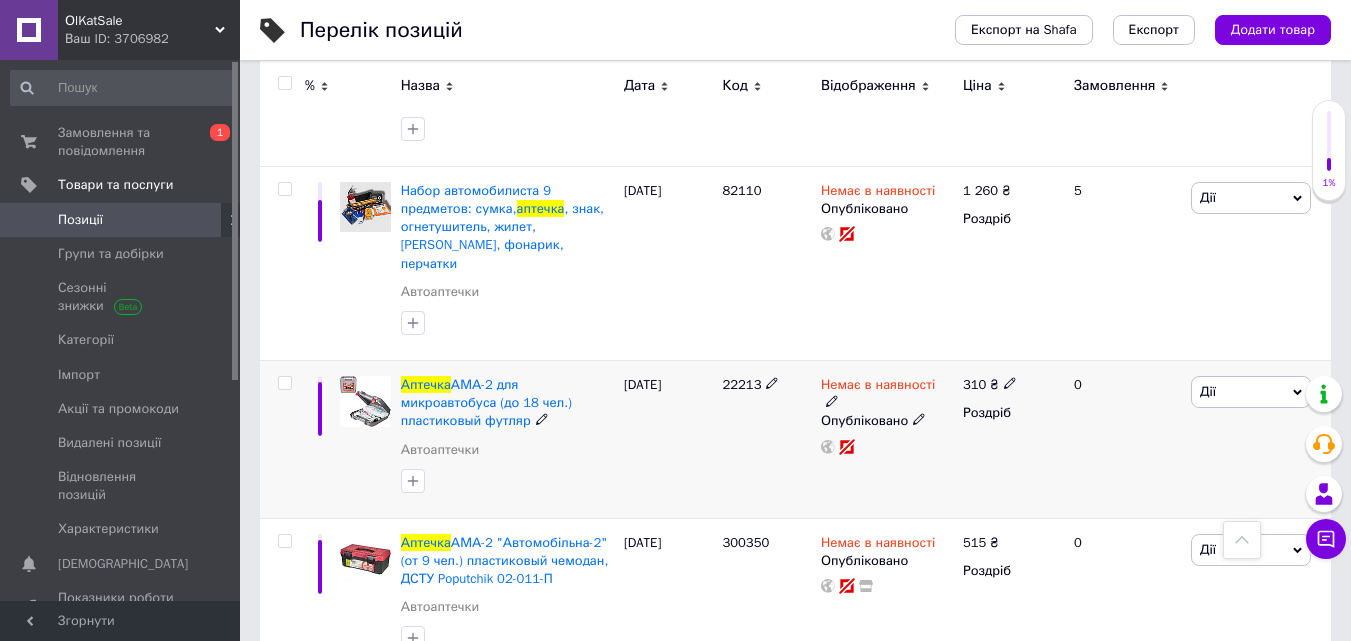 click on "22213" at bounding box center (741, 384) 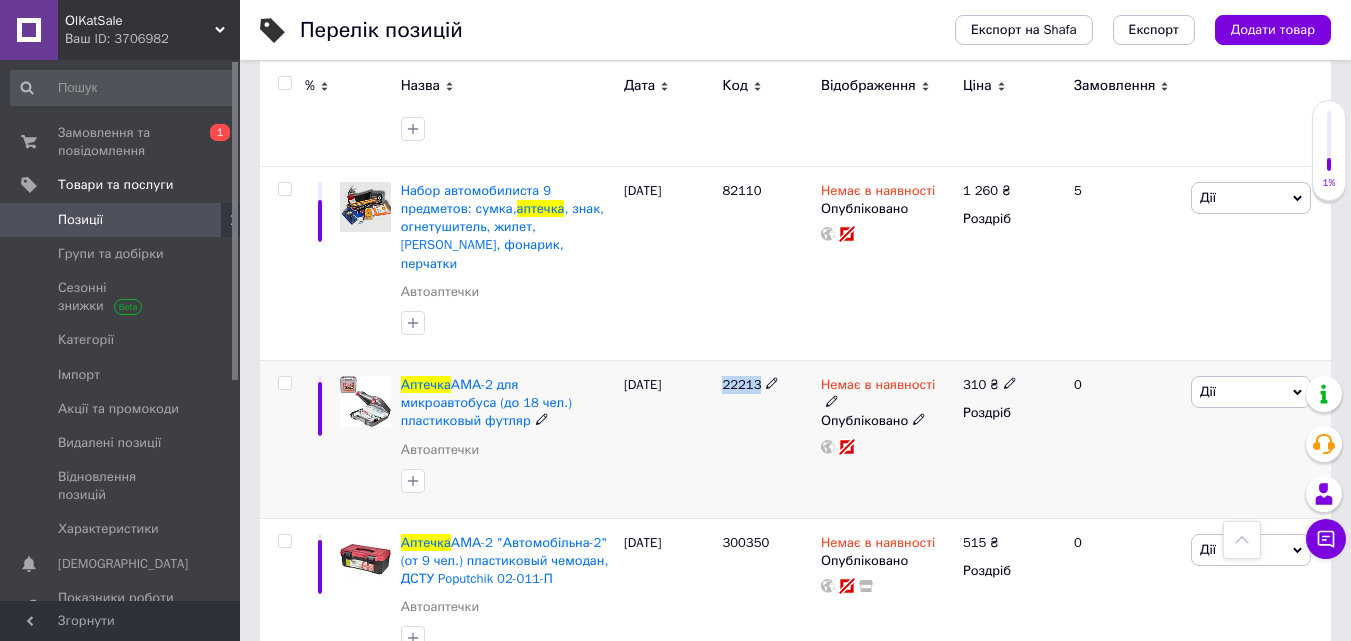 click on "22213" at bounding box center (741, 384) 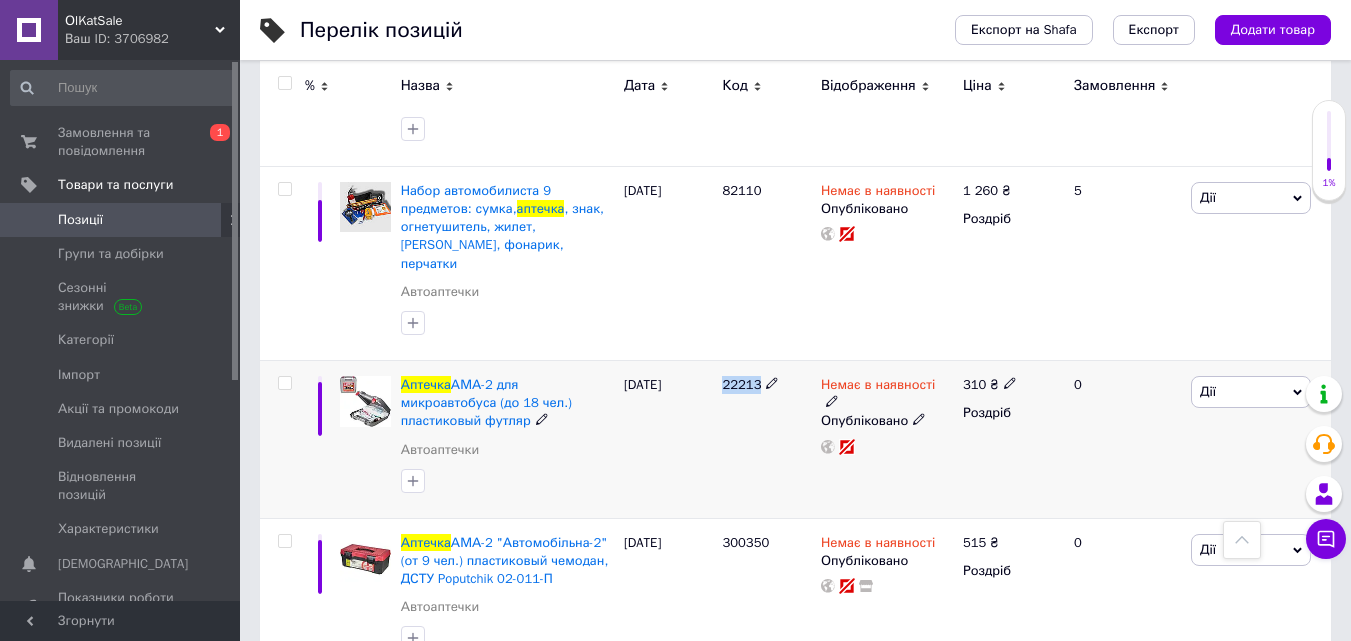 copy on "22213" 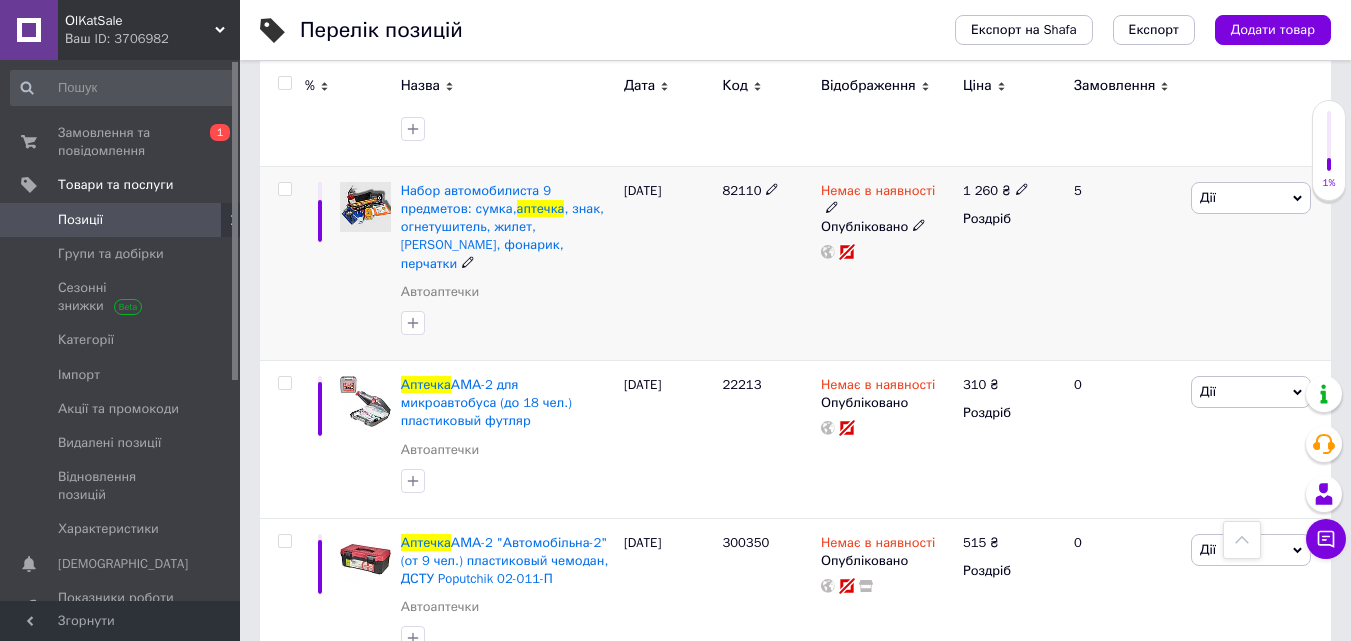 click on "82110" at bounding box center [741, 190] 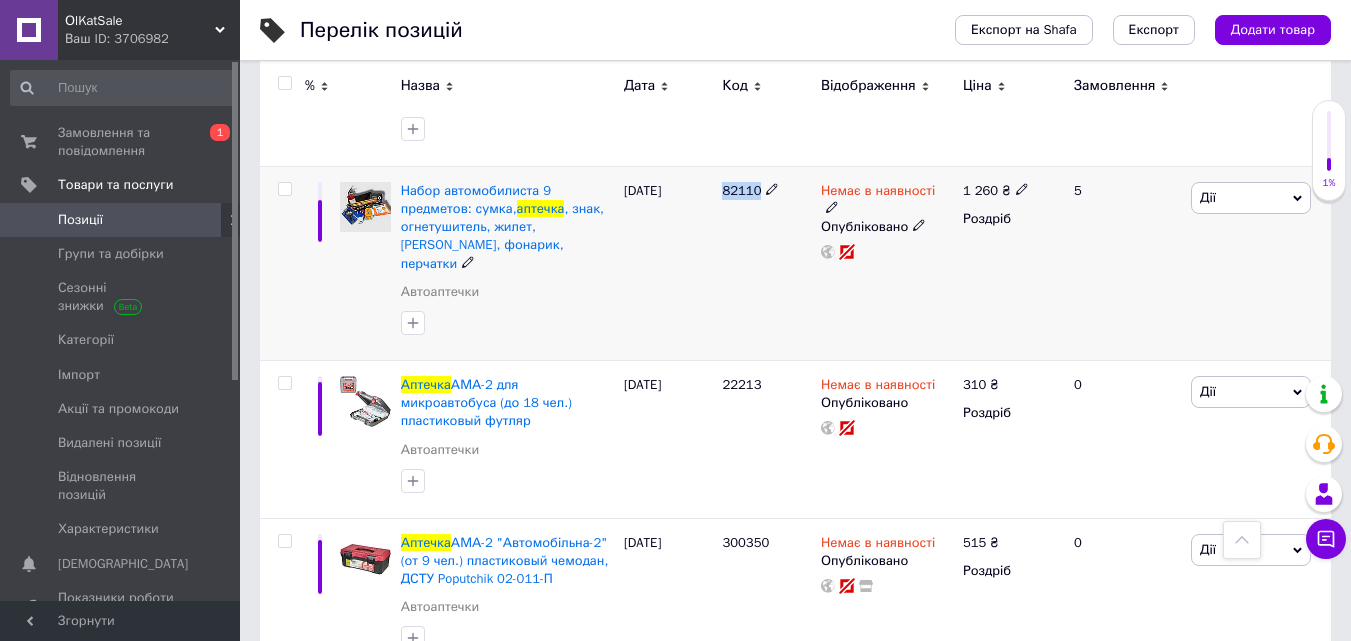click on "82110" at bounding box center (741, 190) 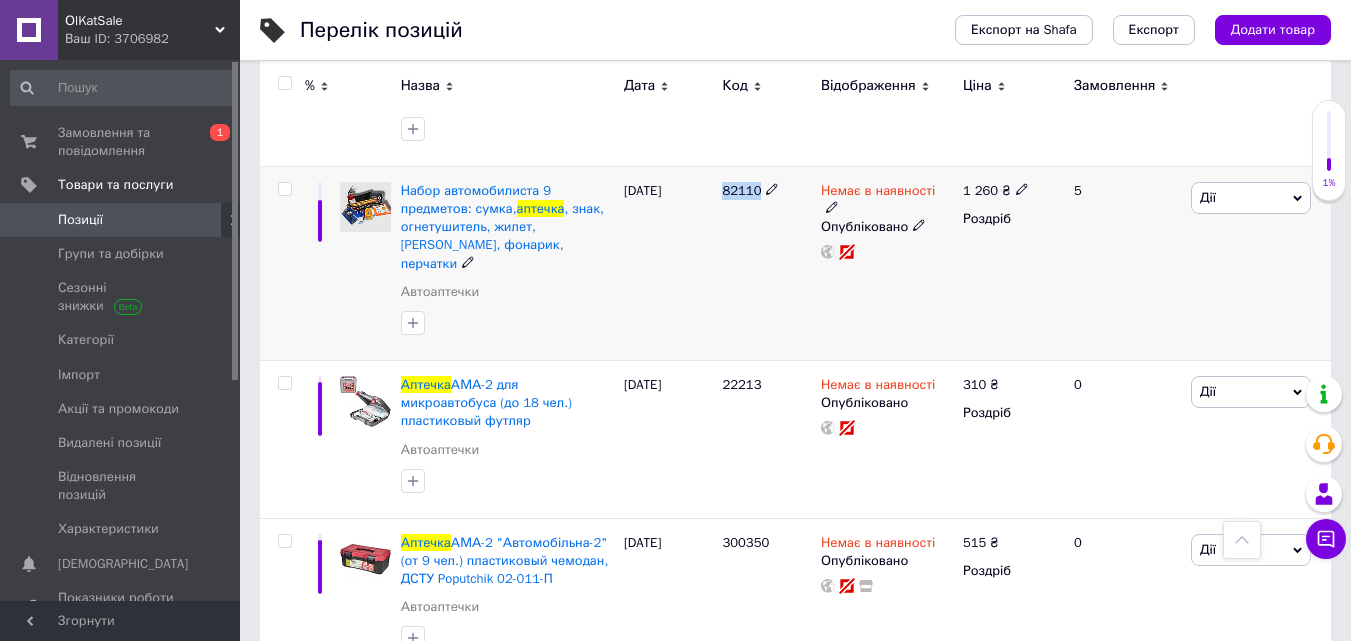 copy on "82110" 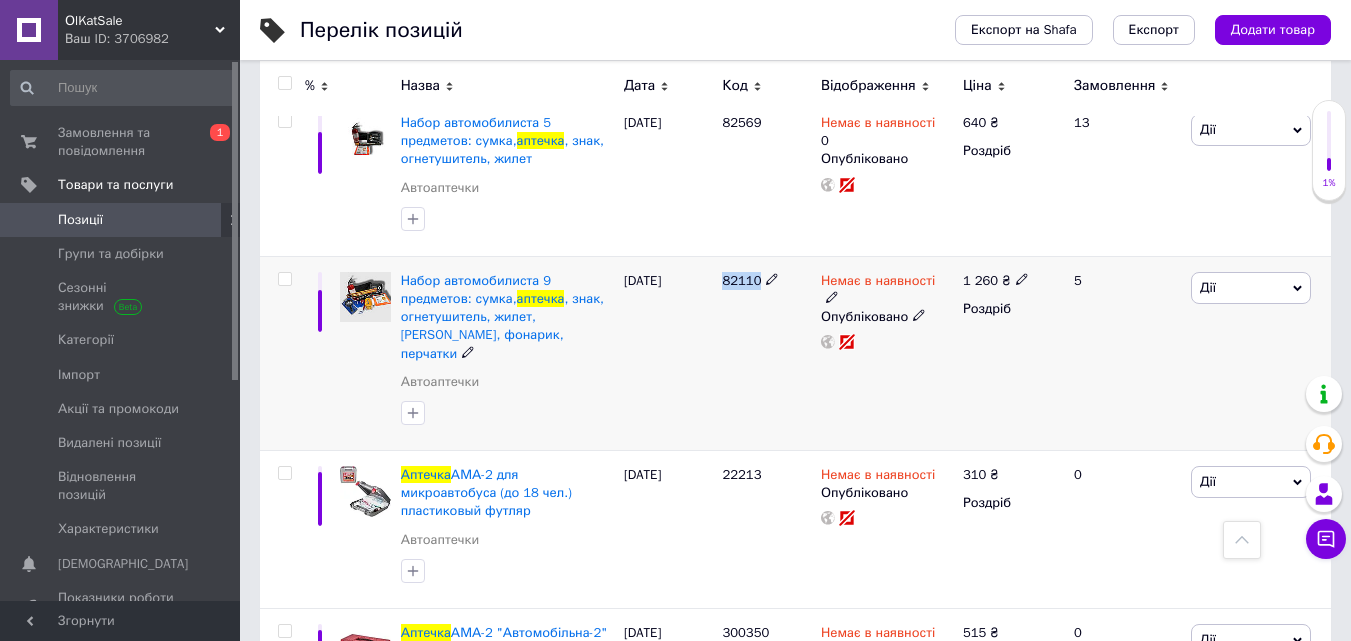 scroll, scrollTop: 1972, scrollLeft: 0, axis: vertical 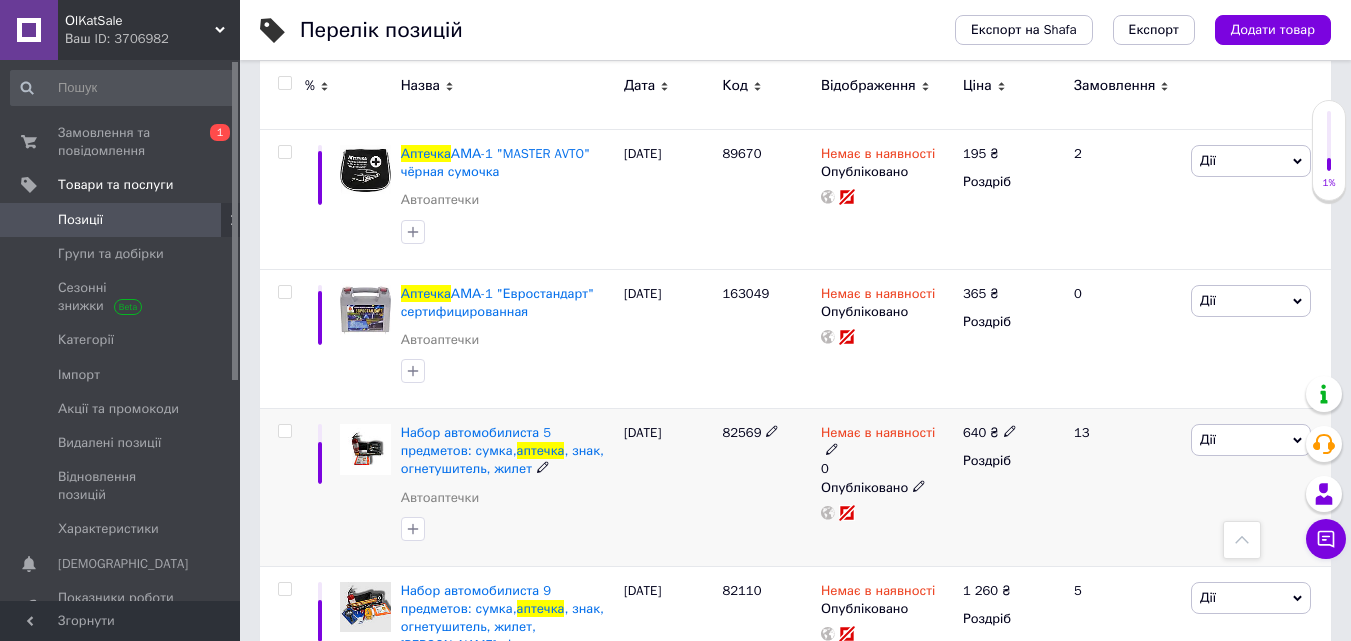 click on "82569" at bounding box center (741, 432) 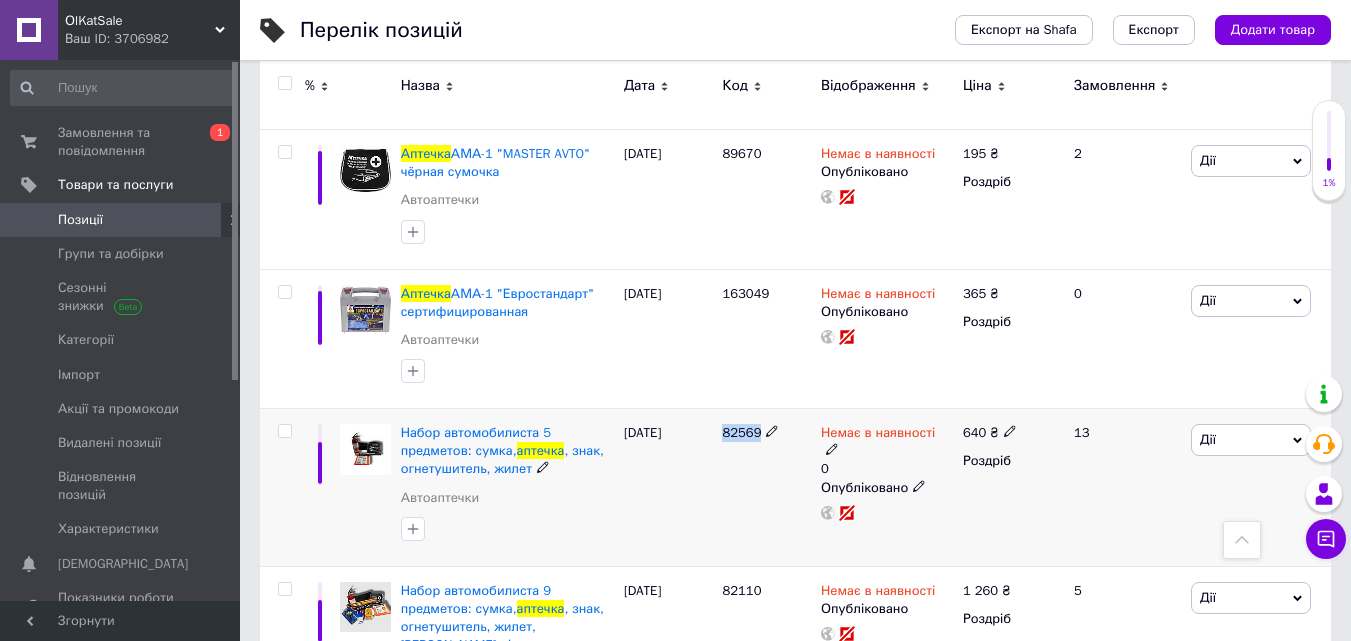 click on "82569" at bounding box center (741, 432) 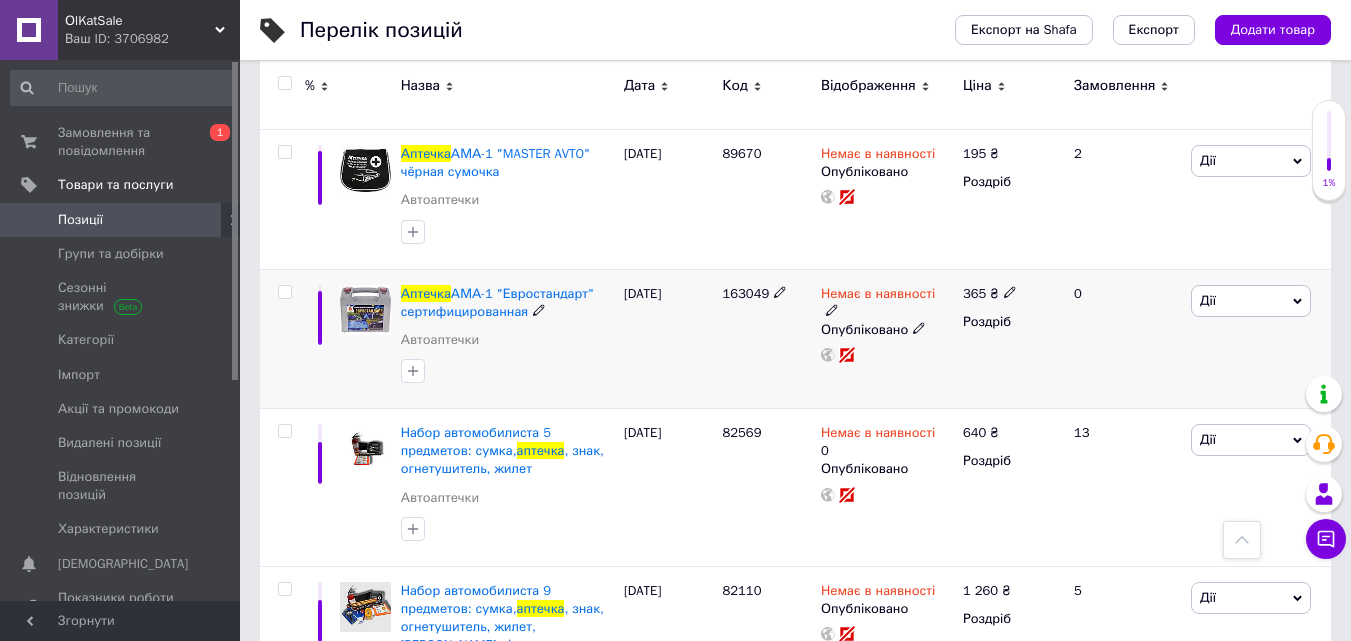 click on "163049" at bounding box center (745, 293) 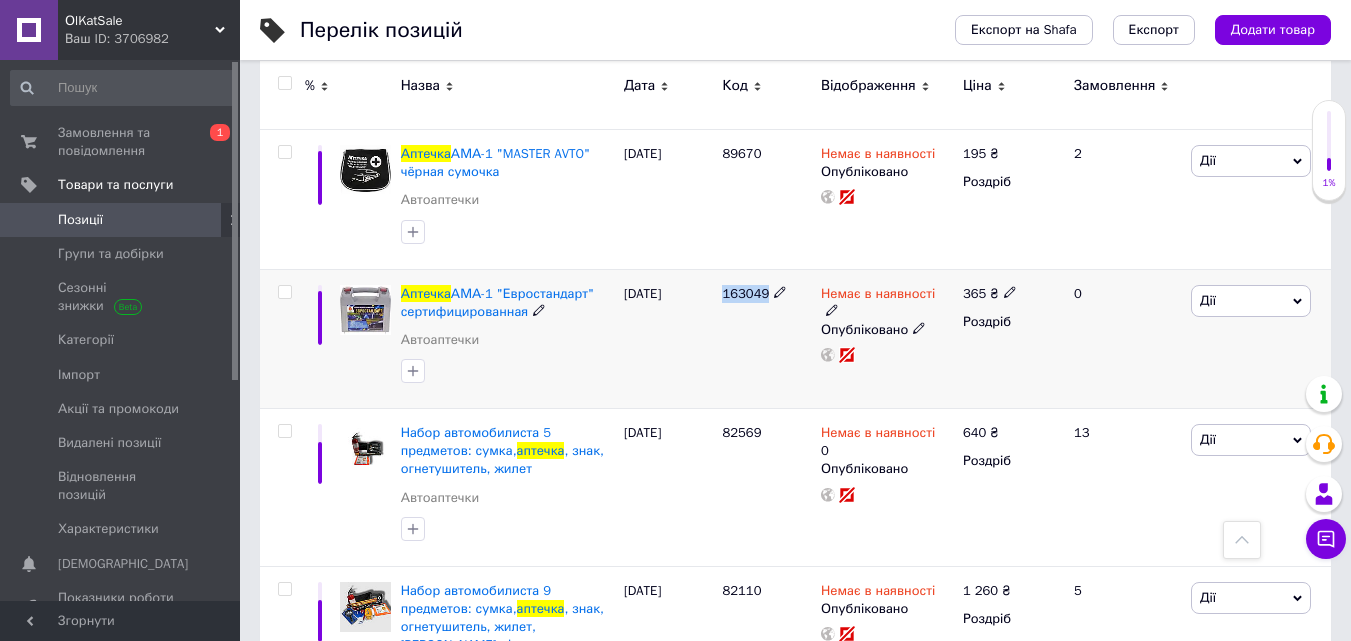 click on "163049" at bounding box center (745, 293) 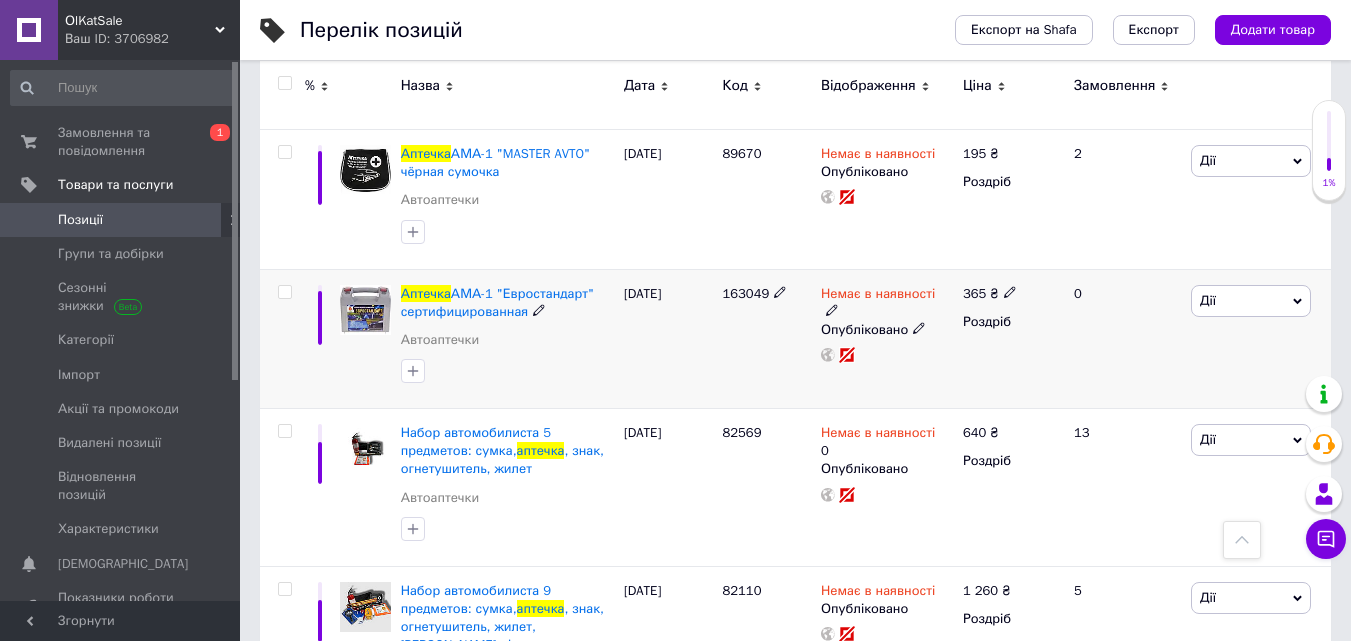 click 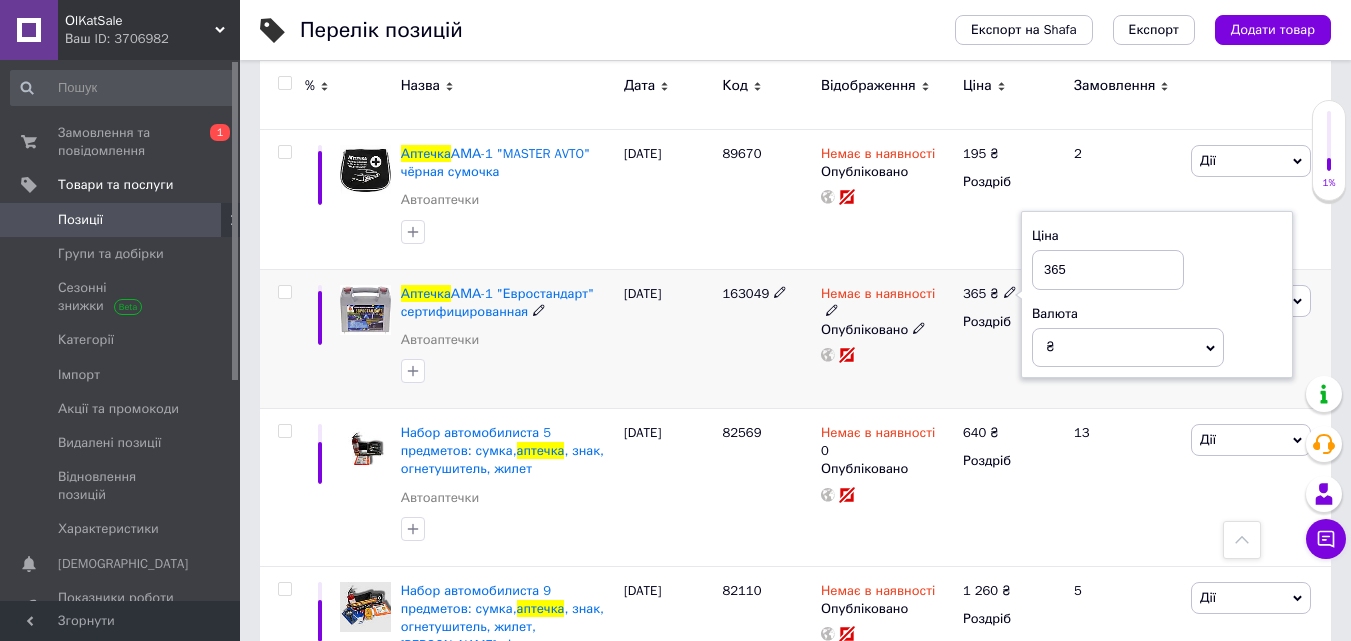 click on "365" at bounding box center (1108, 270) 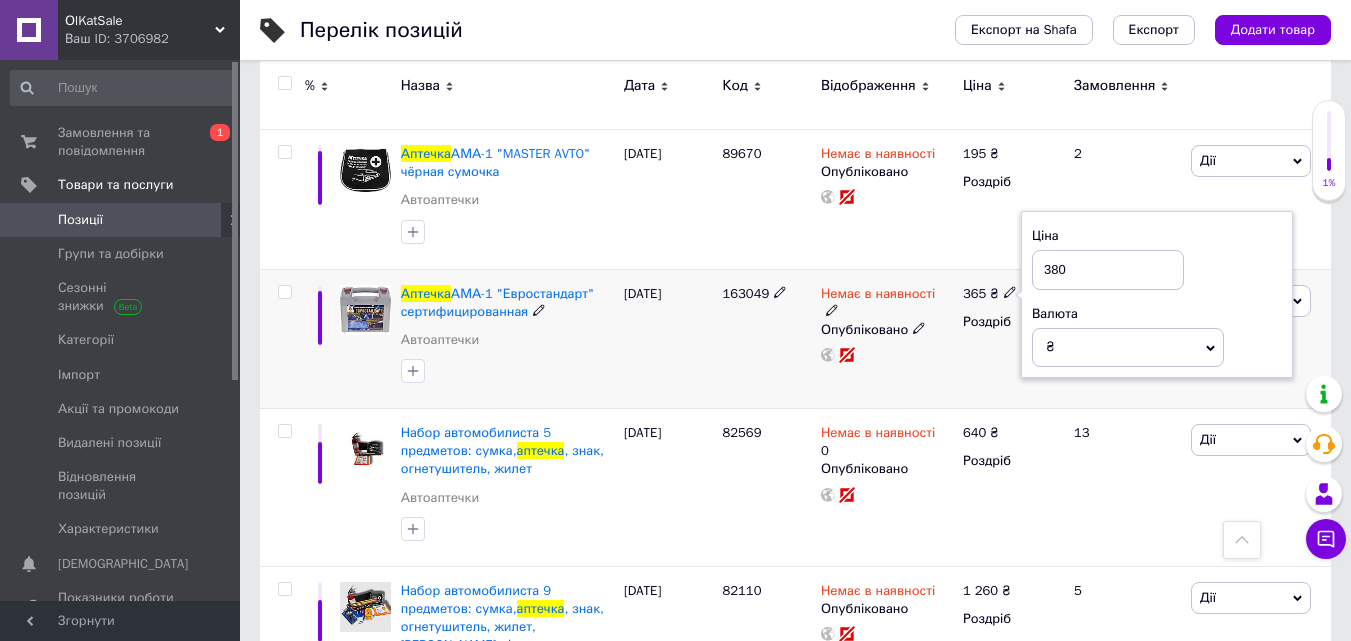 type on "380" 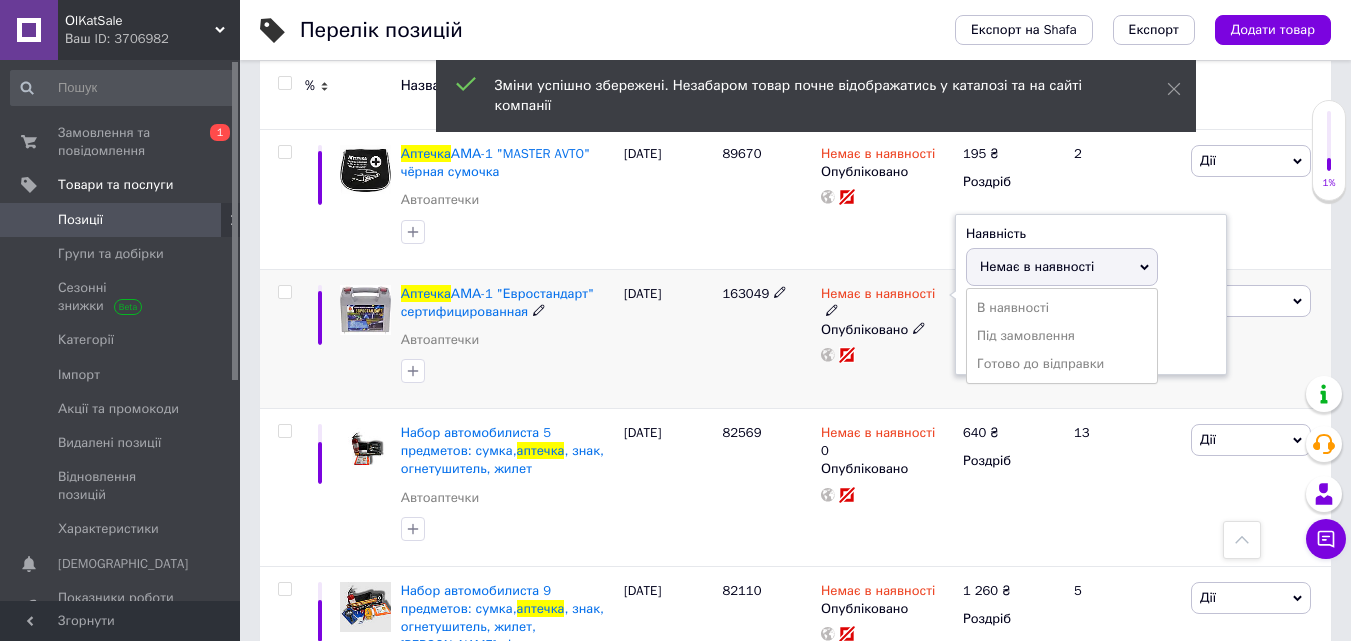 drag, startPoint x: 971, startPoint y: 291, endPoint x: 974, endPoint y: 306, distance: 15.297058 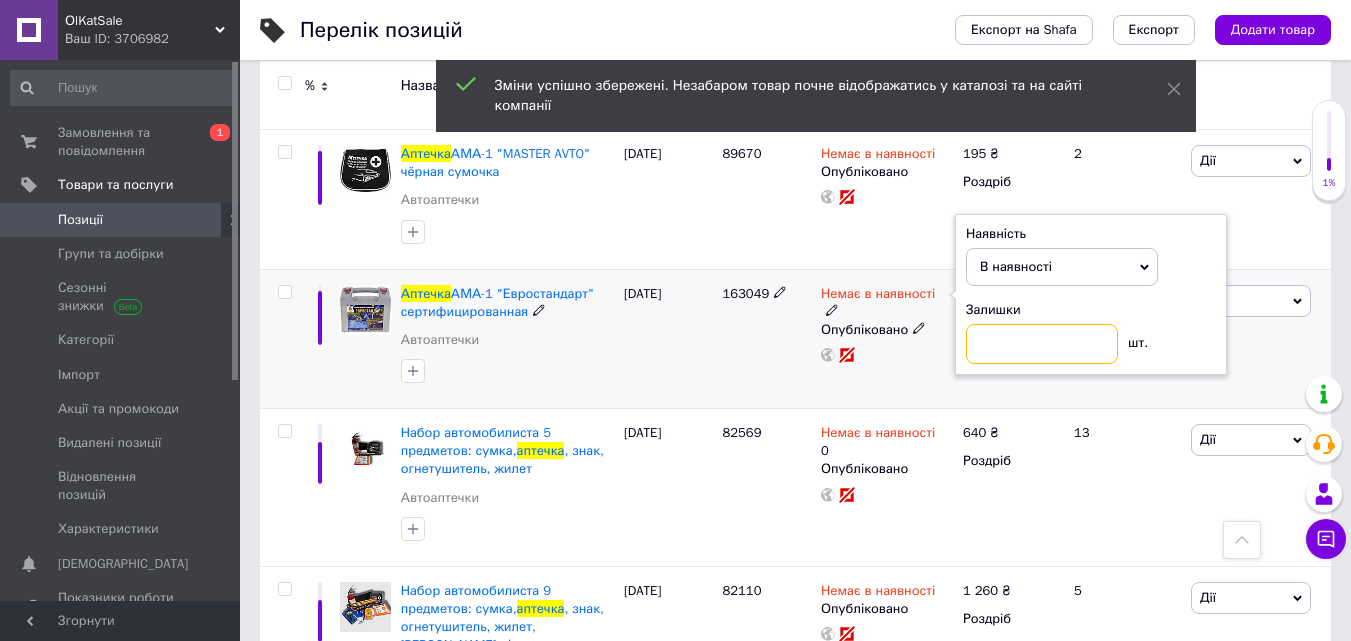 click at bounding box center [1042, 344] 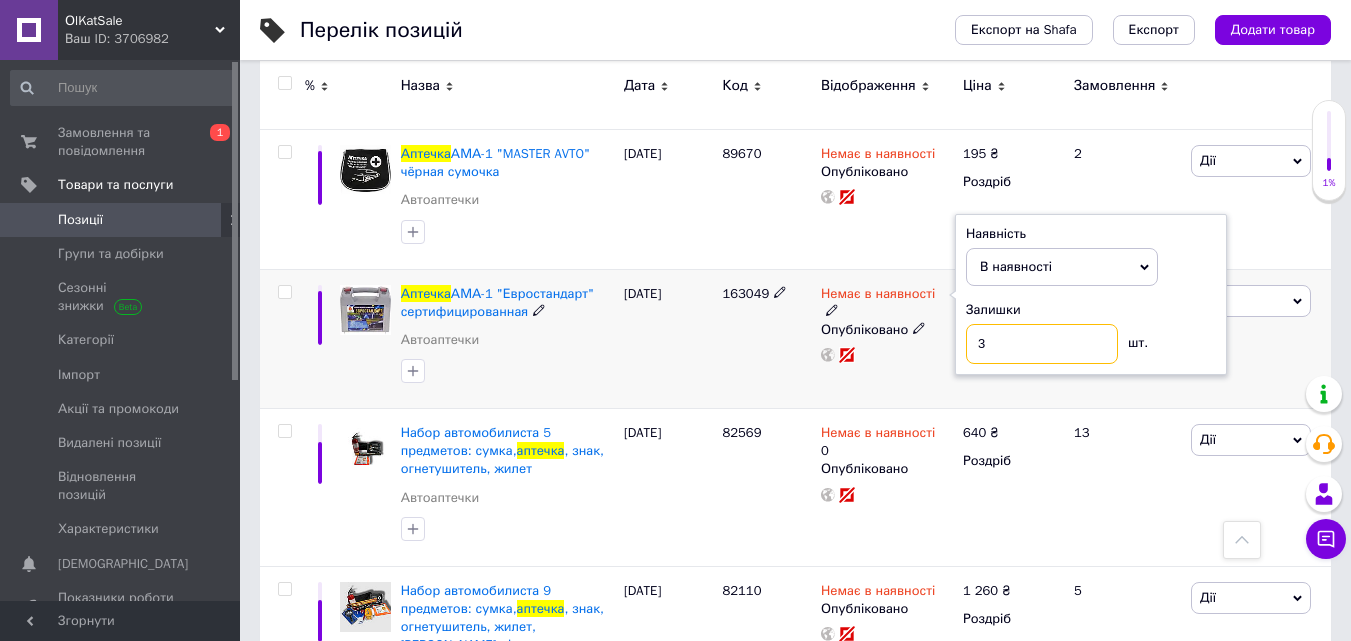 type on "3" 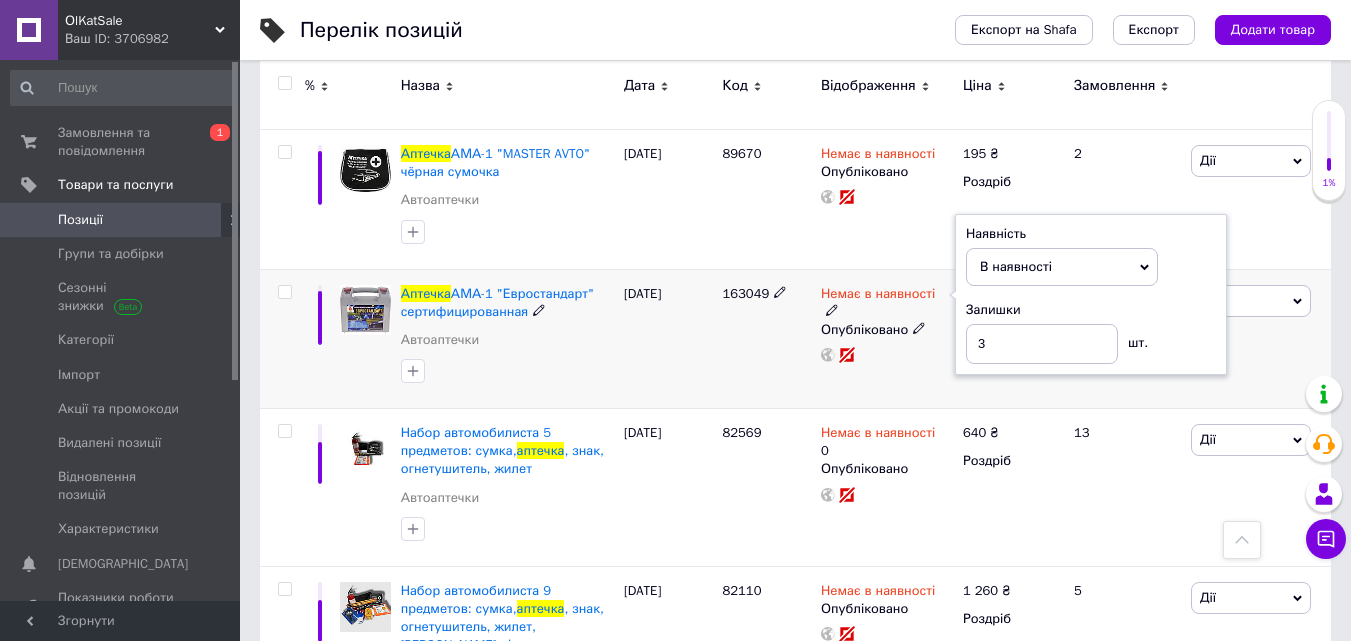 click on "[DATE]" at bounding box center [668, 339] 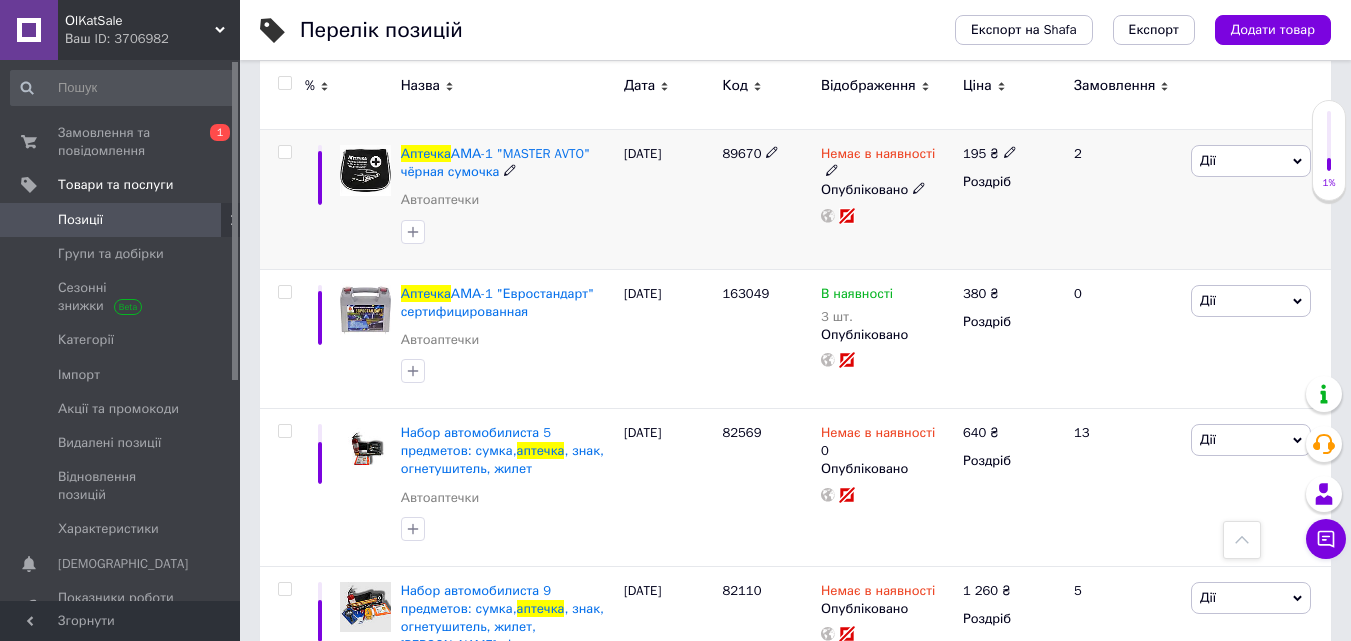 click on "89670" at bounding box center [741, 153] 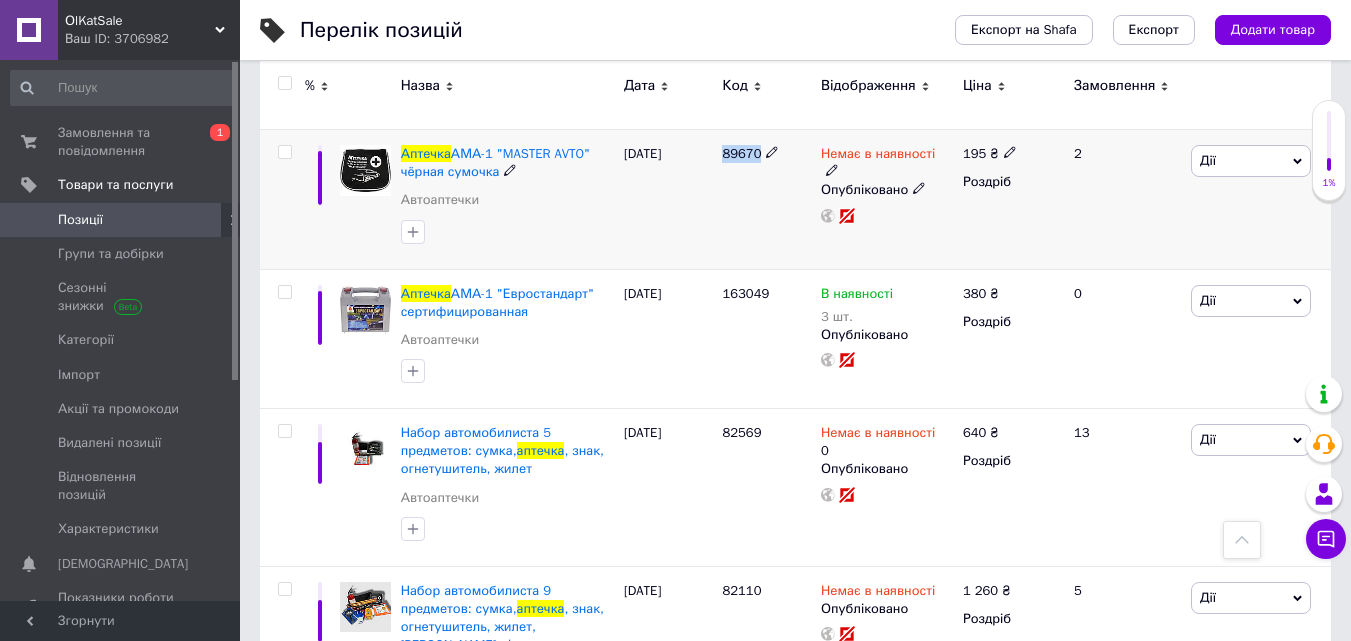 click on "89670" at bounding box center [741, 153] 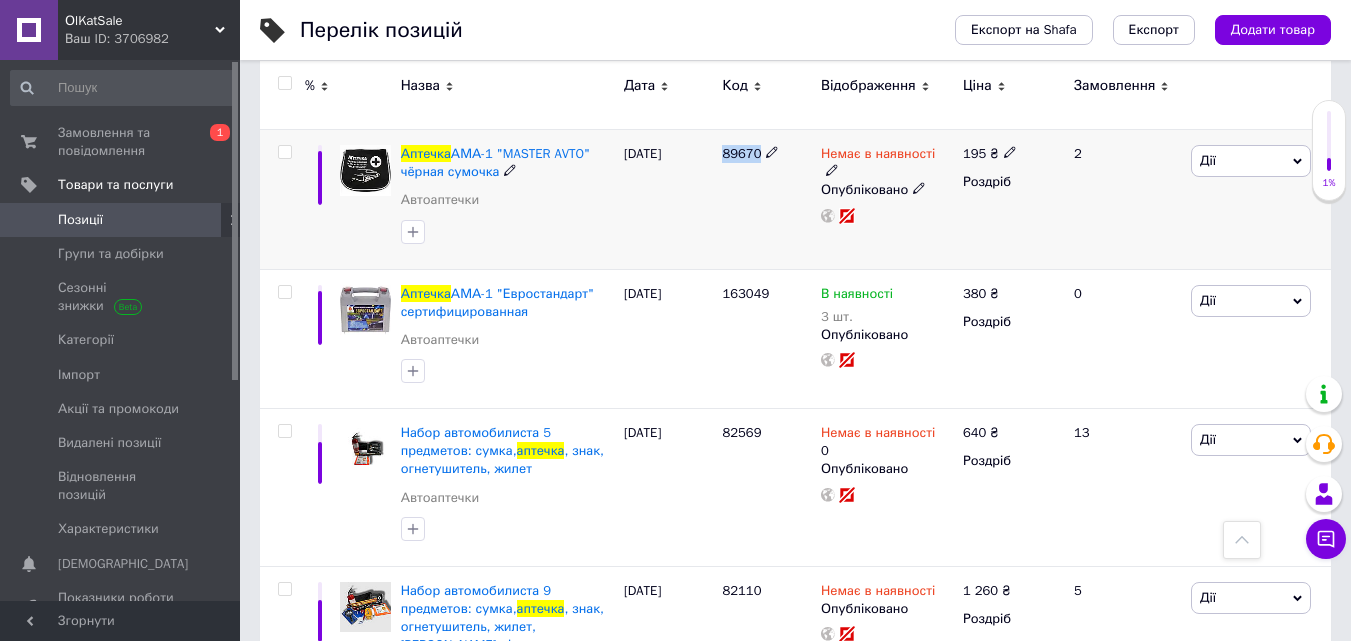 copy on "89670" 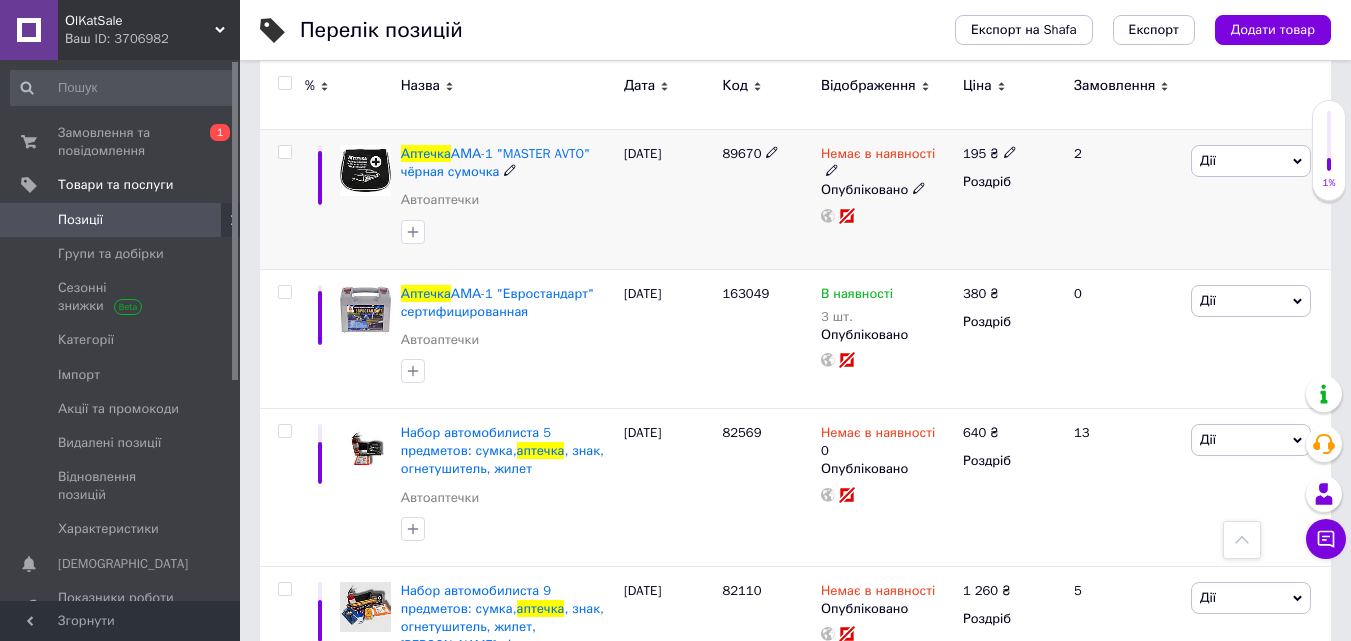 click 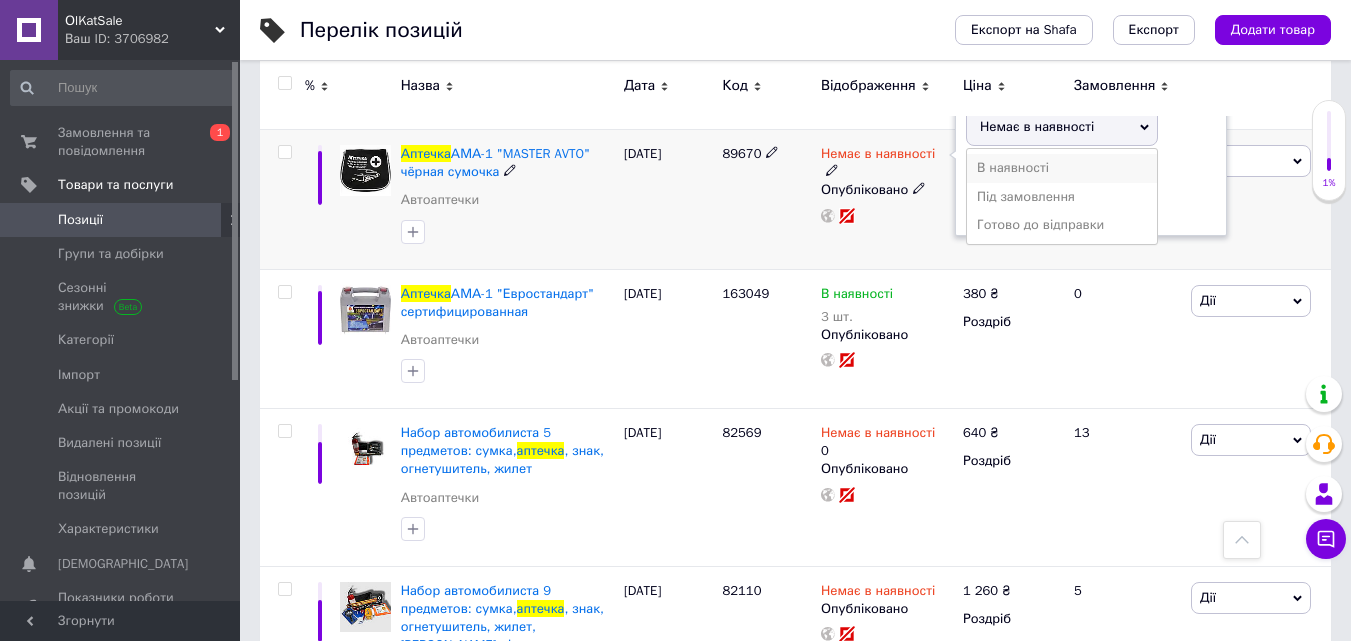 click on "В наявності" at bounding box center [1062, 168] 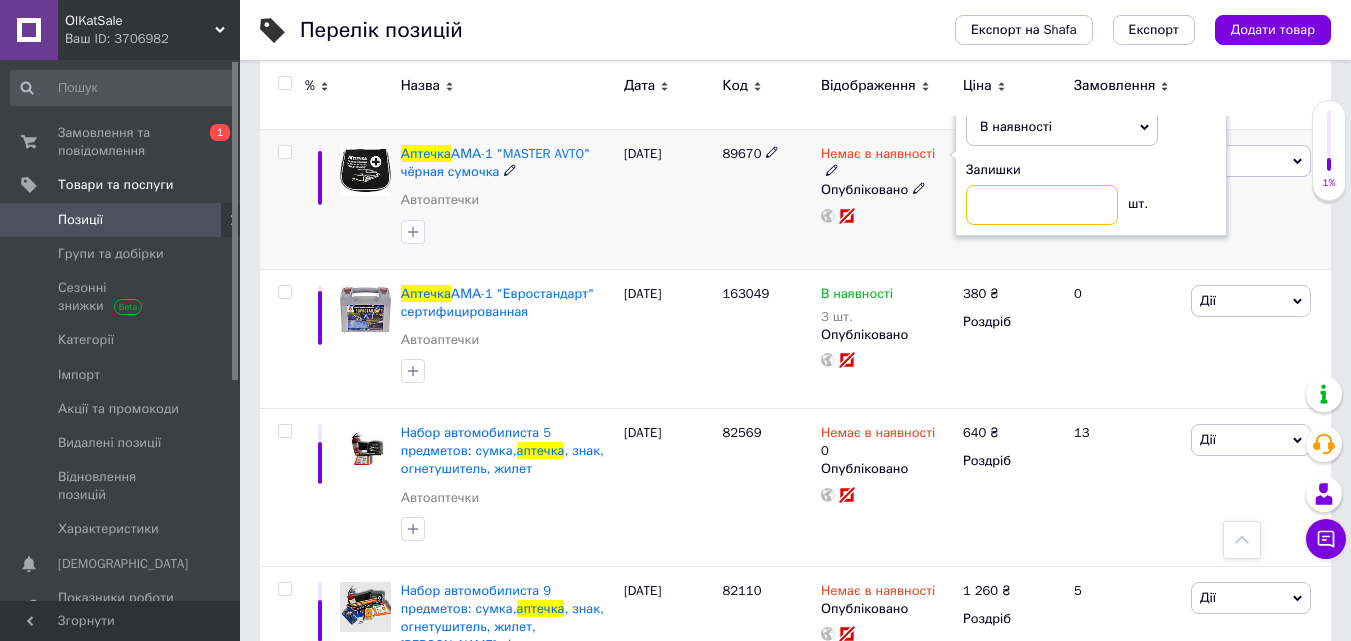 click at bounding box center [1042, 205] 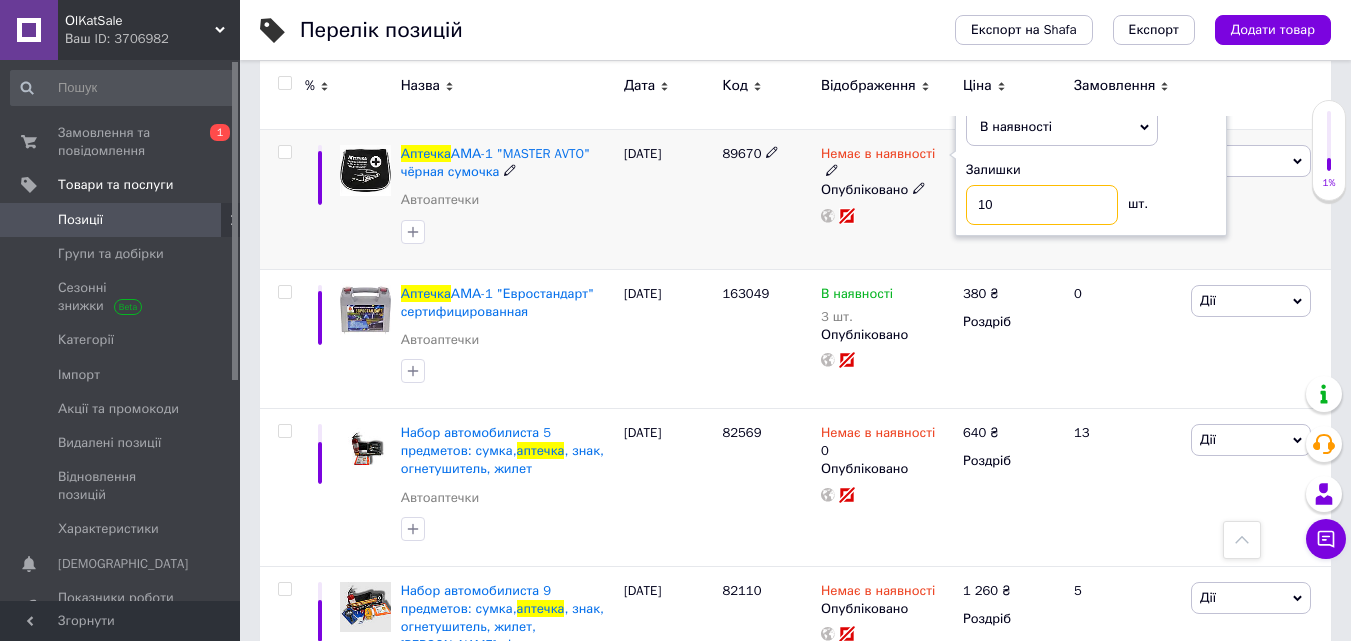 type on "10" 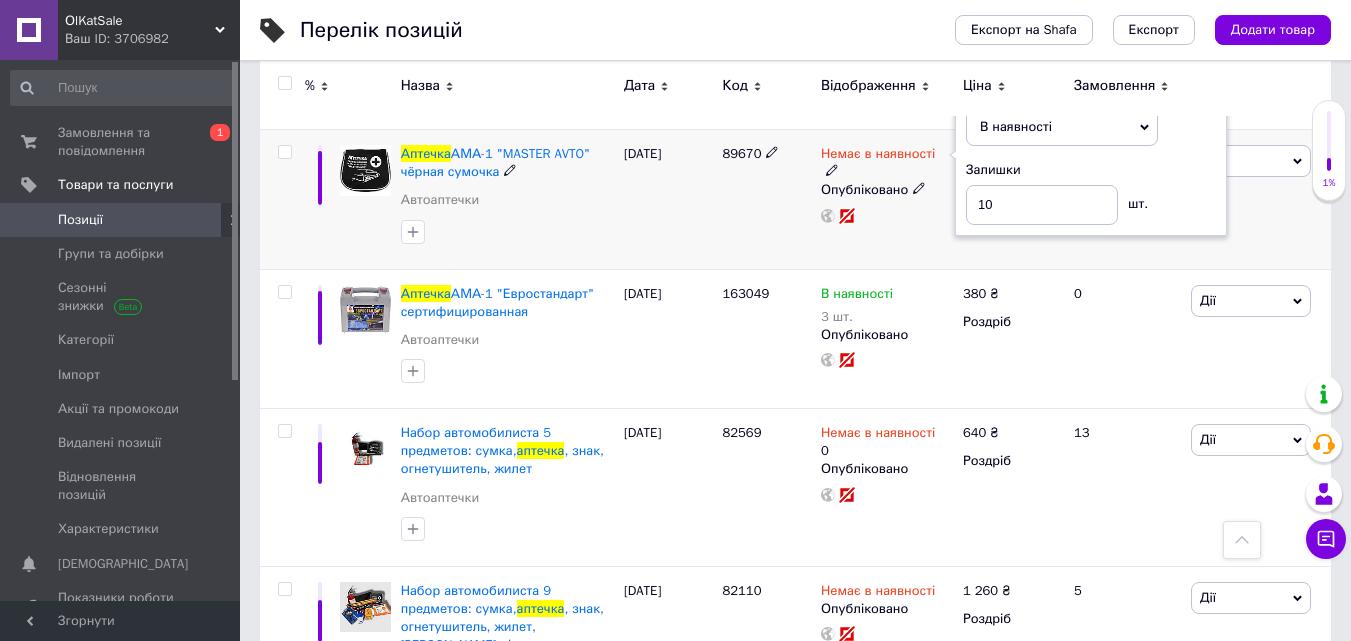 click on "89670" at bounding box center [766, 199] 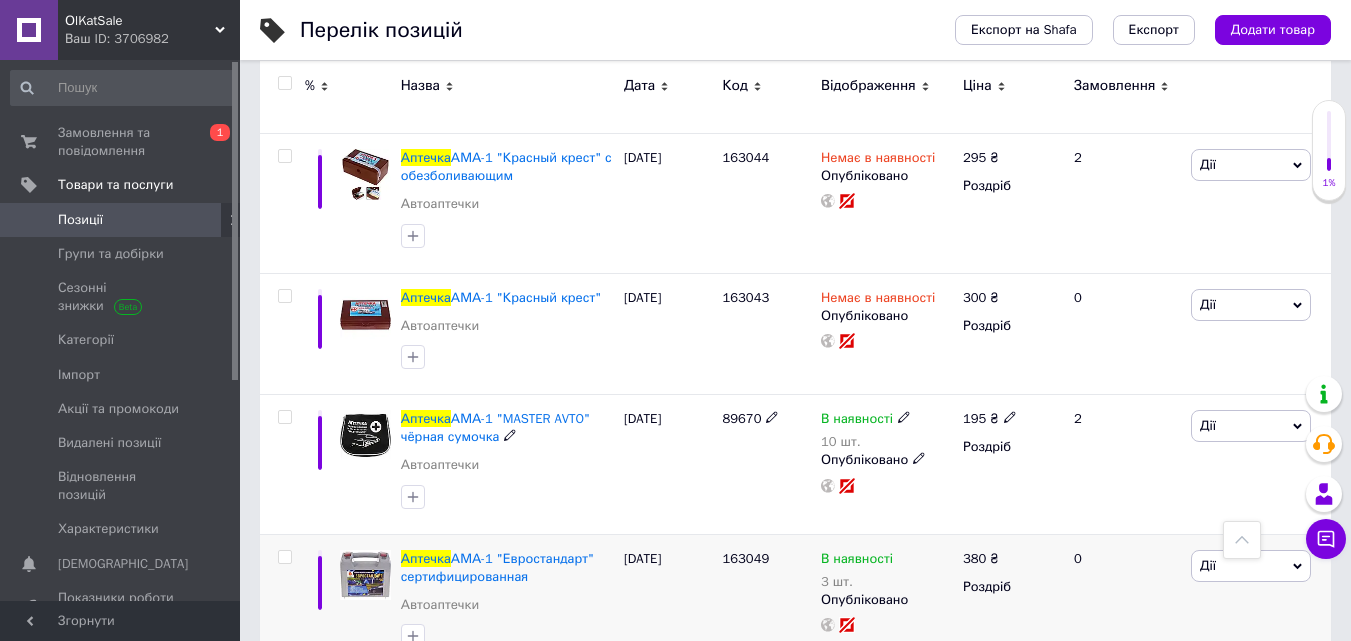 scroll, scrollTop: 1672, scrollLeft: 0, axis: vertical 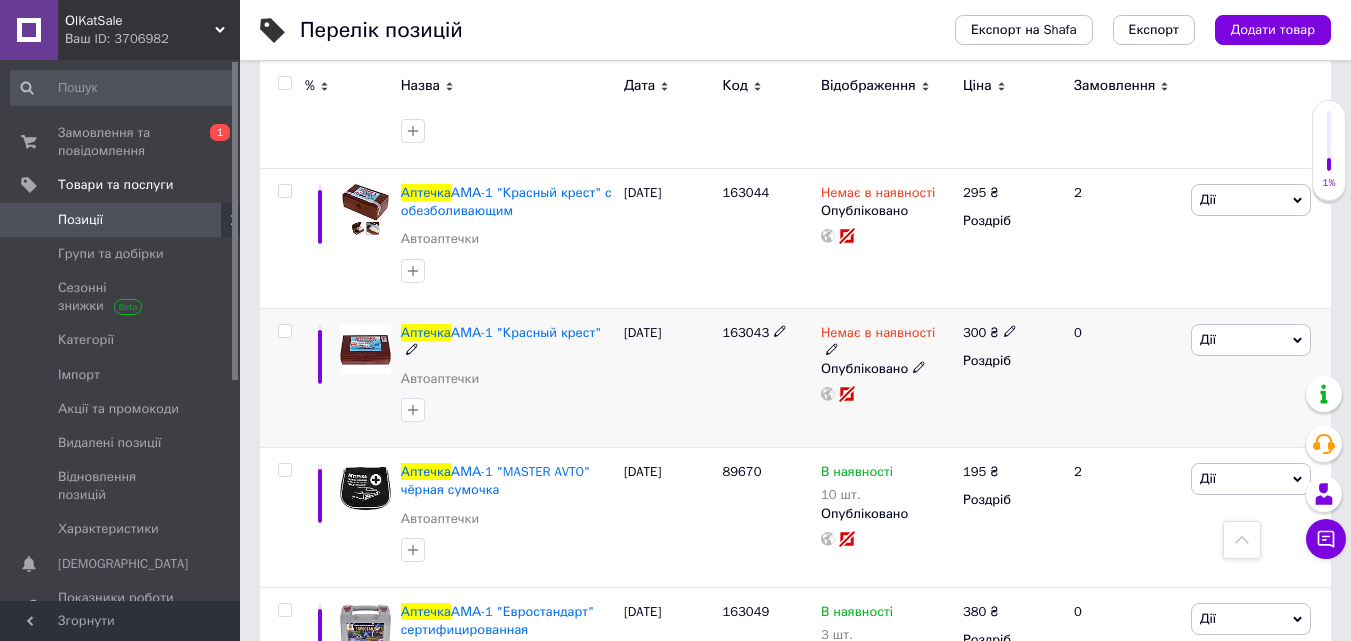 click on "163043" at bounding box center (745, 332) 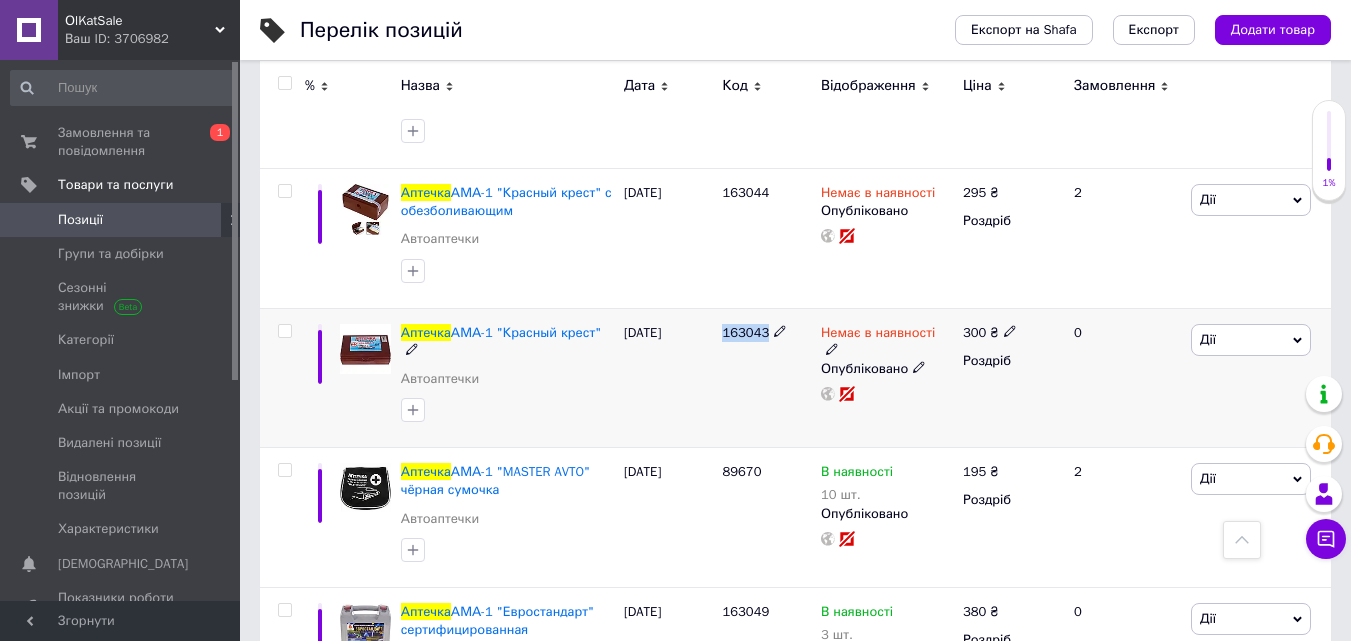 click on "163043" at bounding box center (745, 332) 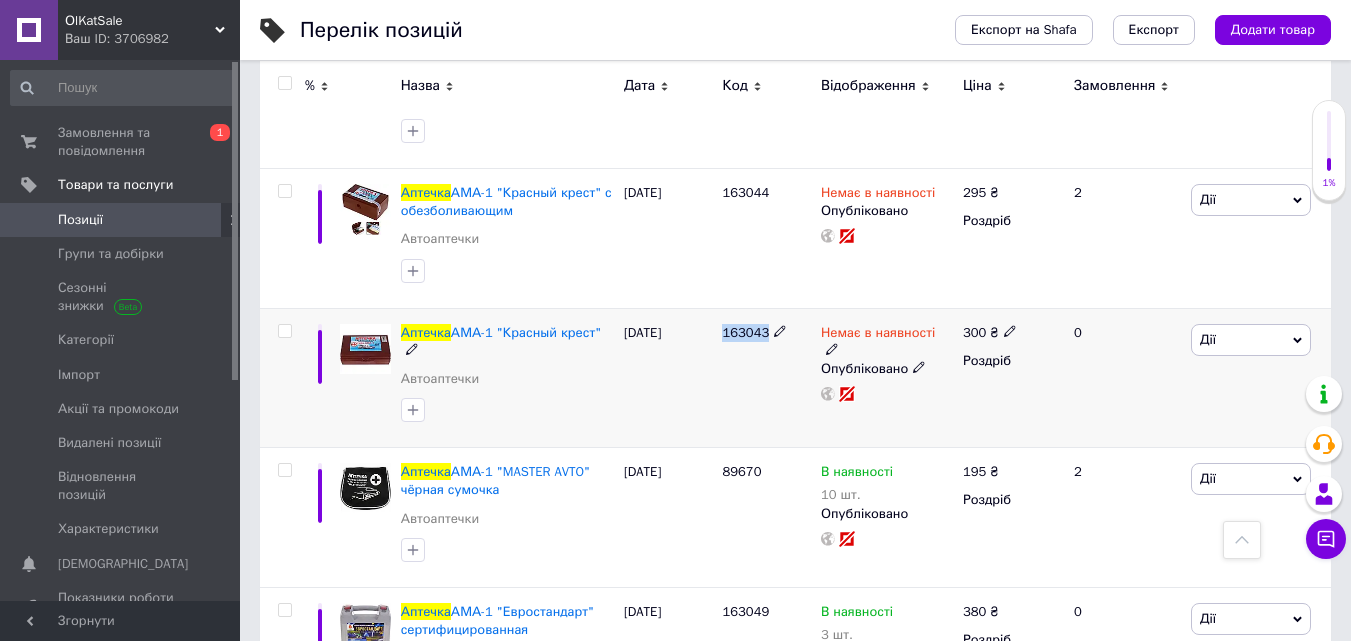 copy on "163043" 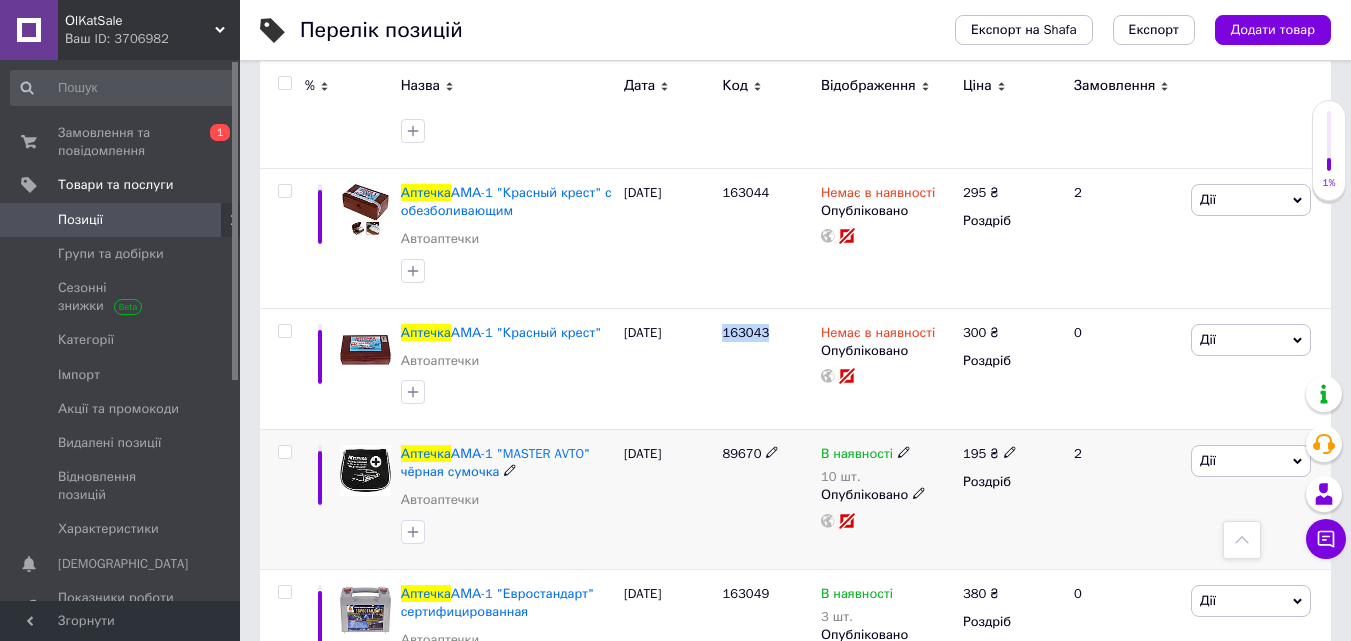 scroll, scrollTop: 1572, scrollLeft: 0, axis: vertical 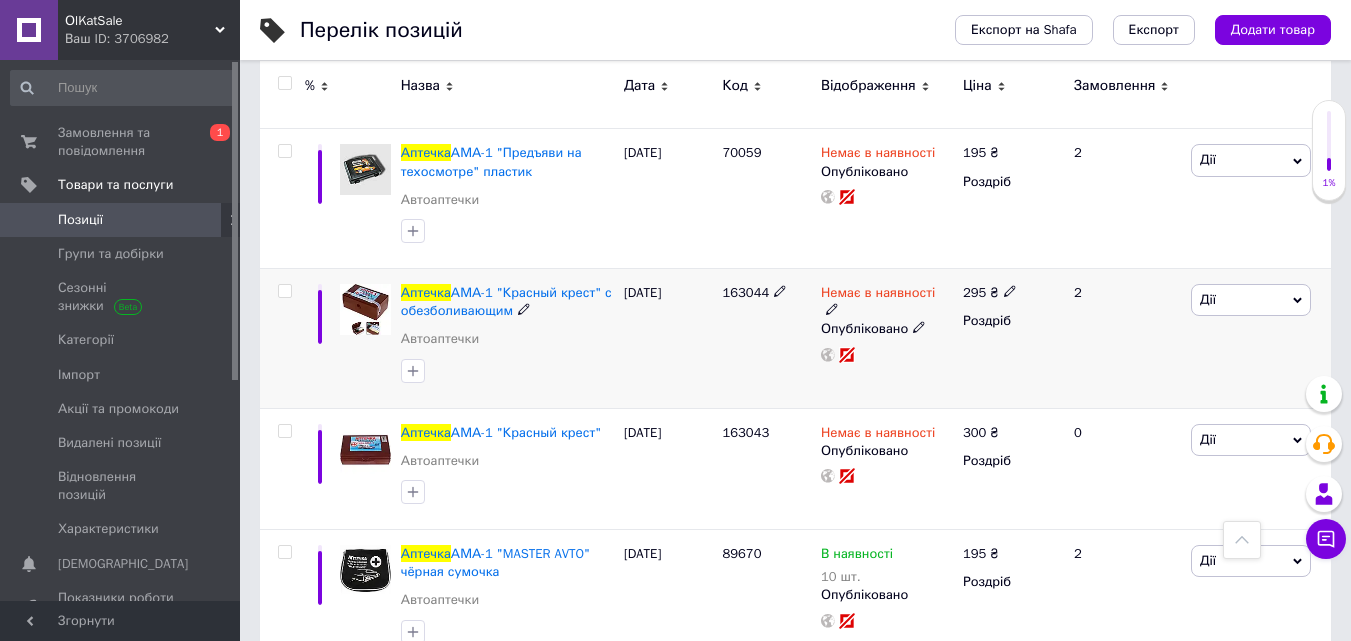 click on "163044" at bounding box center (745, 292) 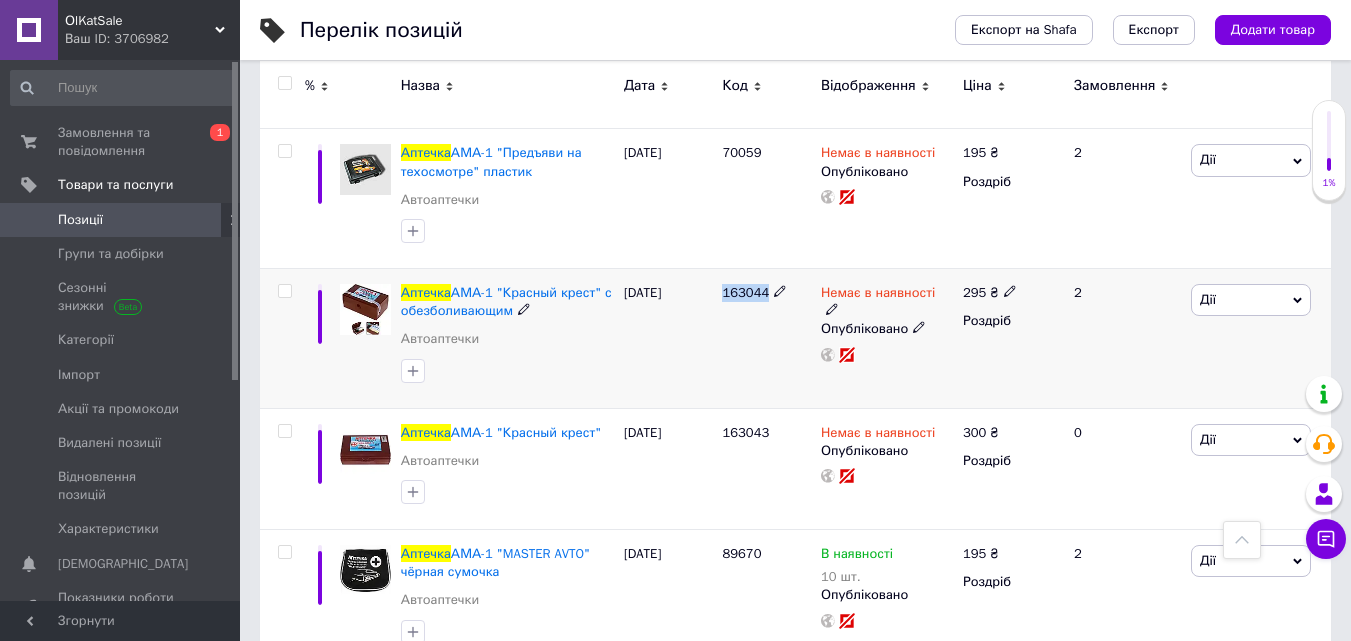 click on "163044" at bounding box center [745, 292] 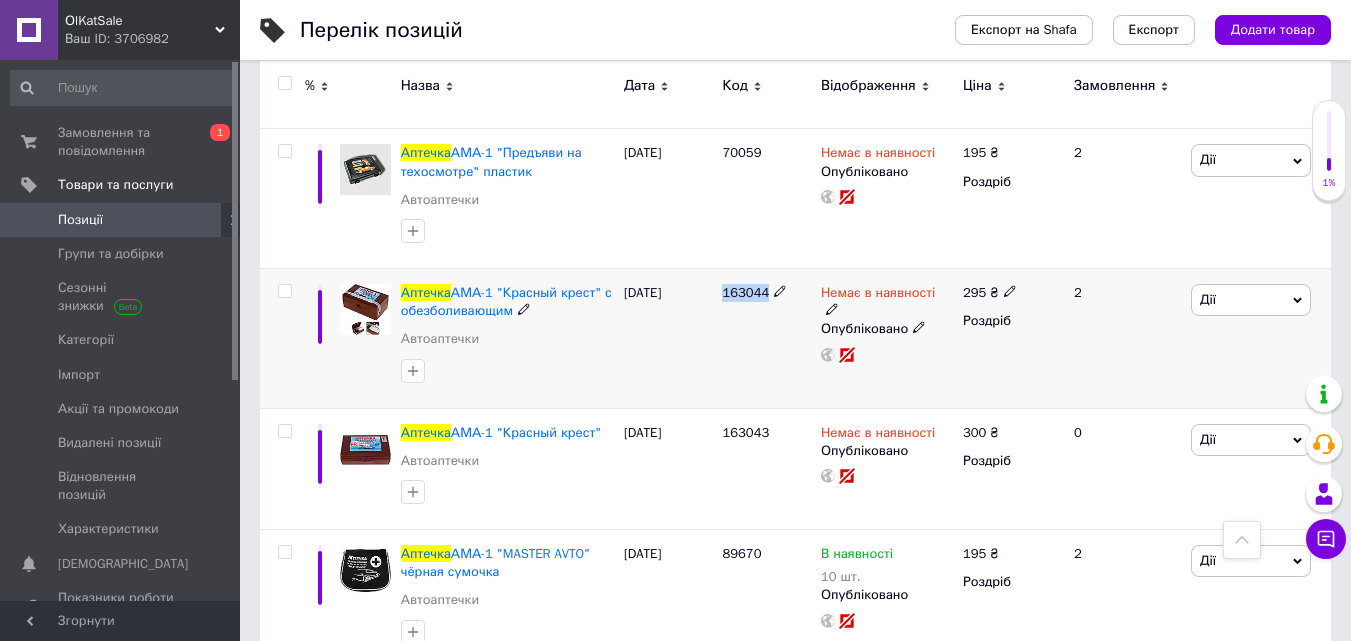 copy on "163044" 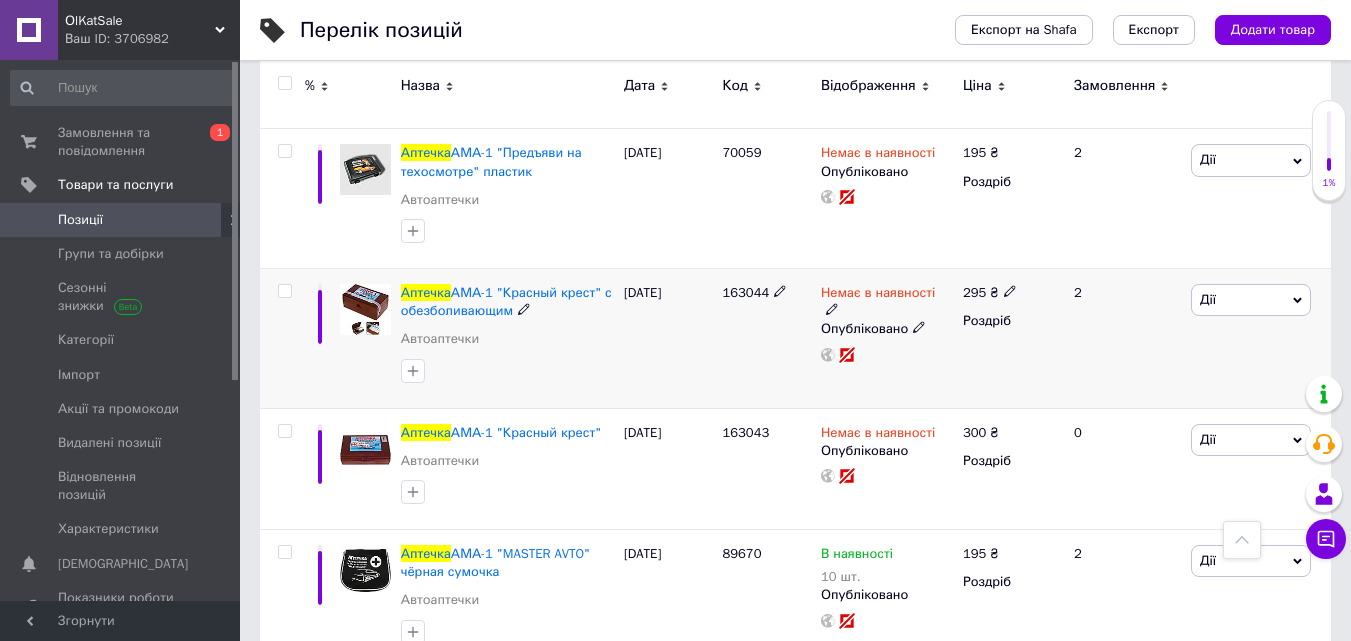 click 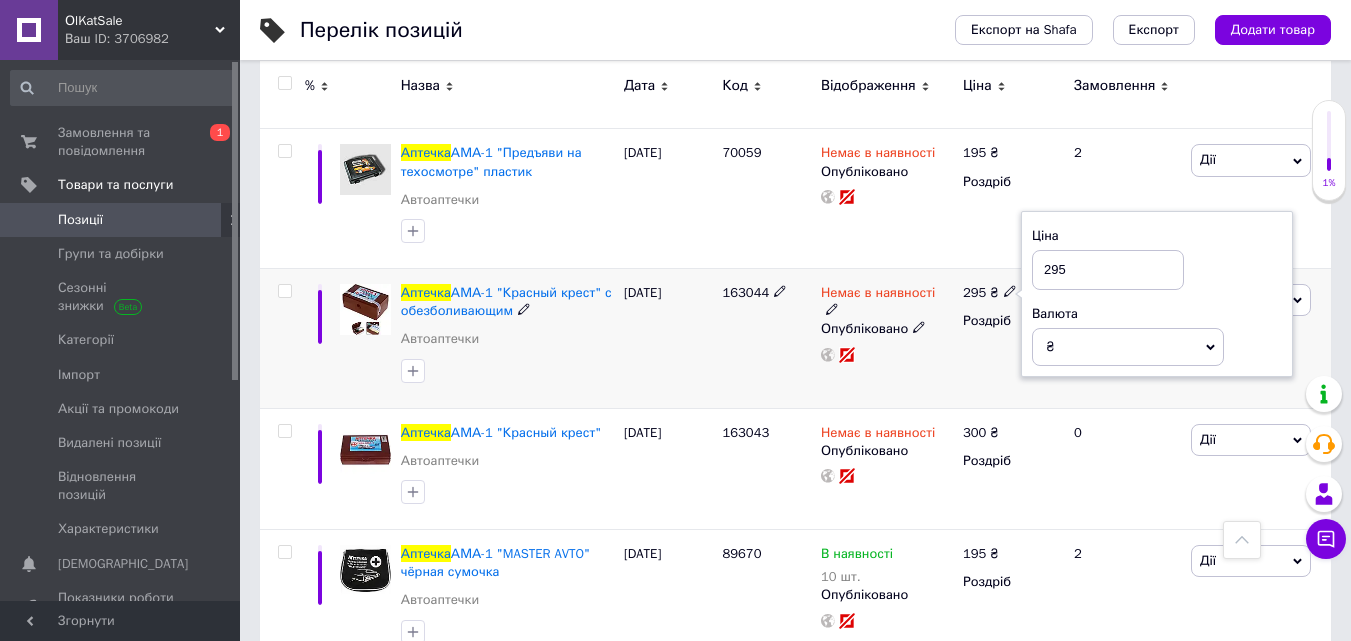 drag, startPoint x: 1068, startPoint y: 244, endPoint x: 1043, endPoint y: 249, distance: 25.495098 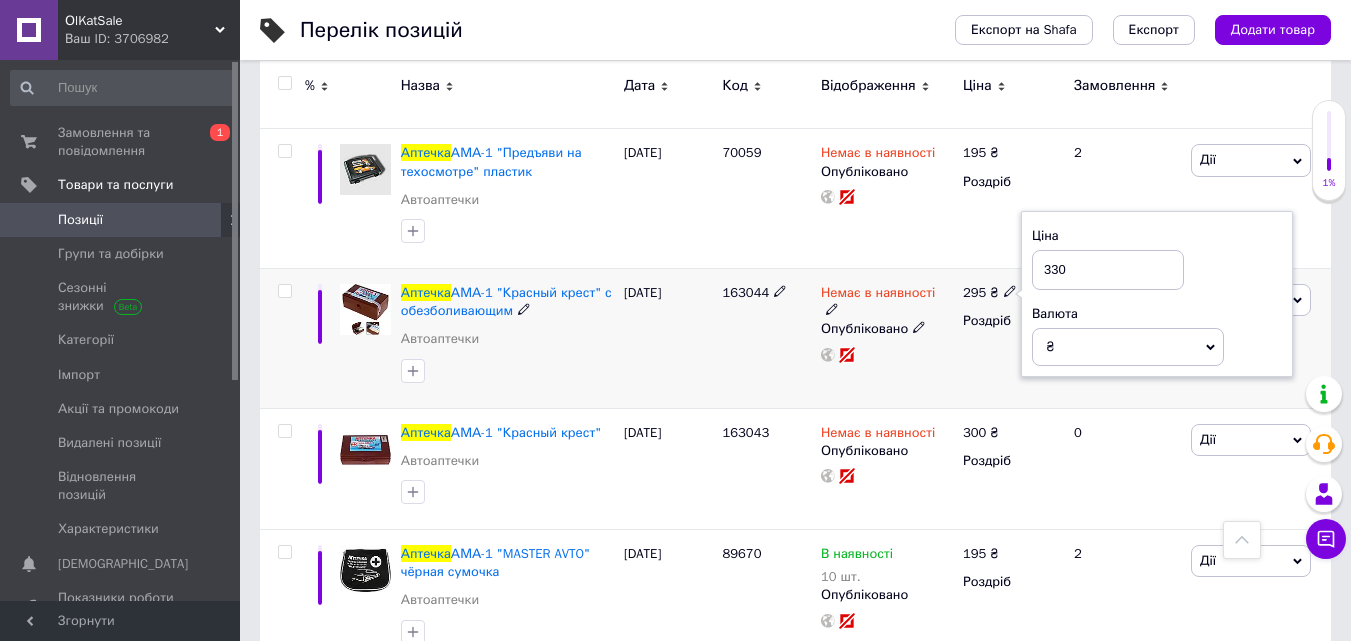 type on "330" 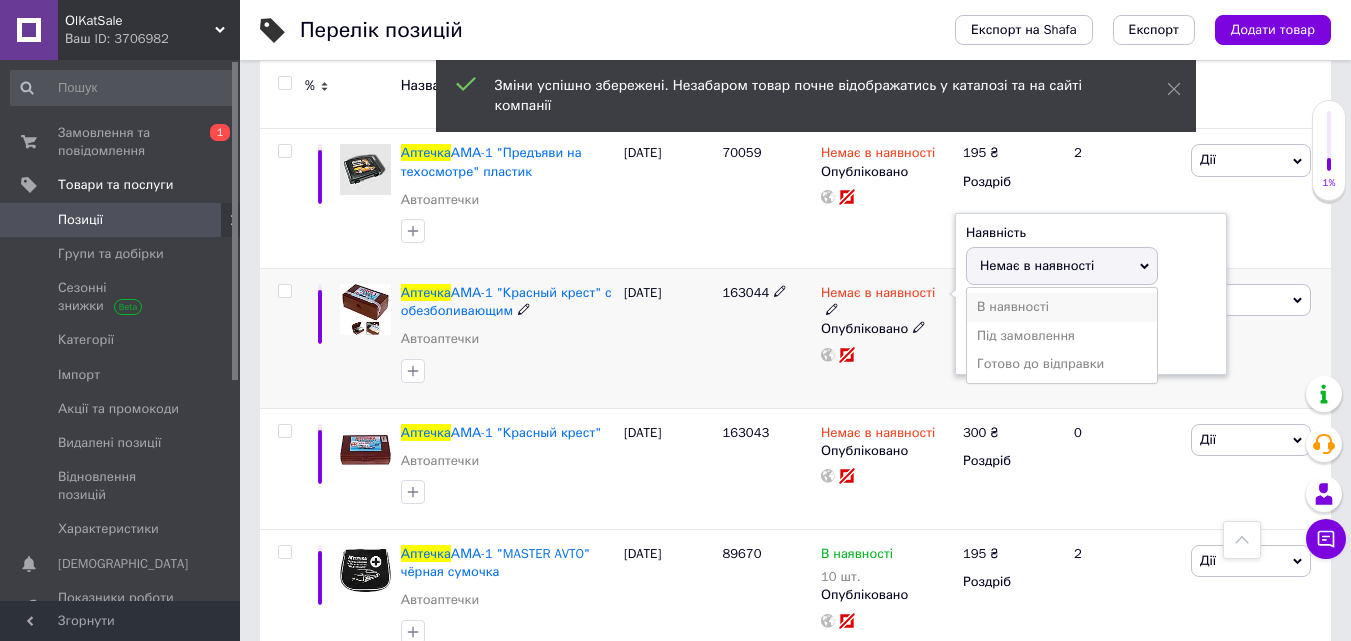 click on "В наявності" at bounding box center (1062, 307) 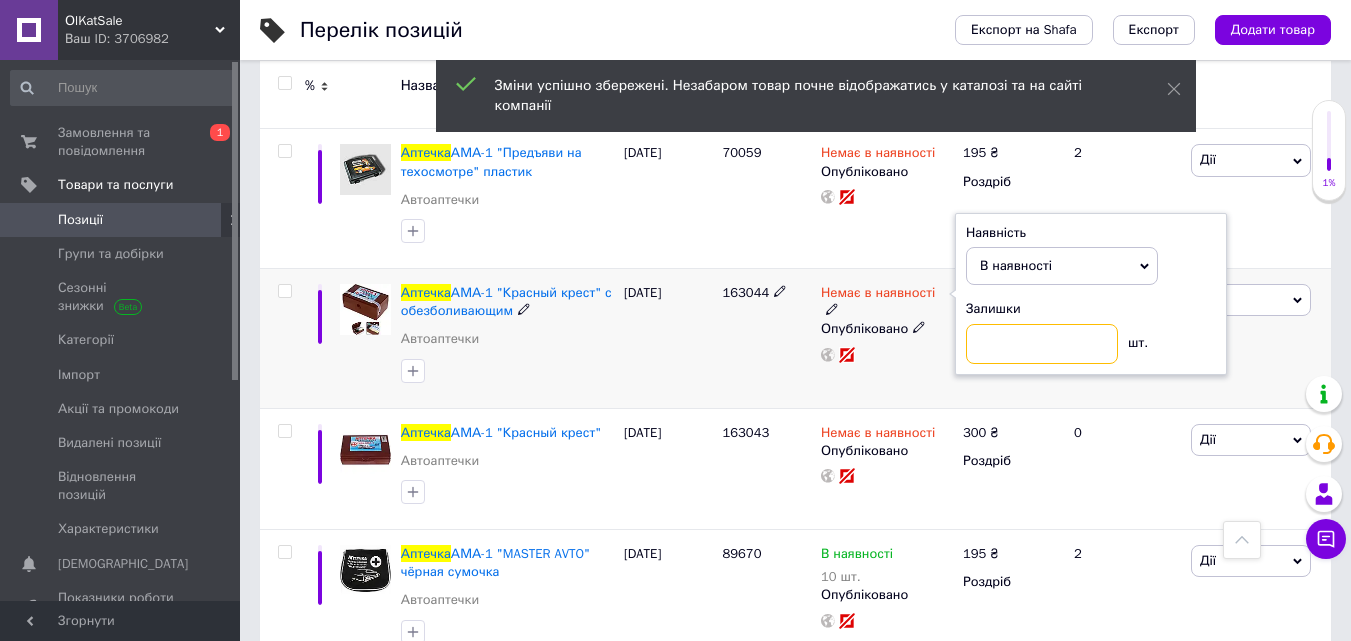click at bounding box center [1042, 344] 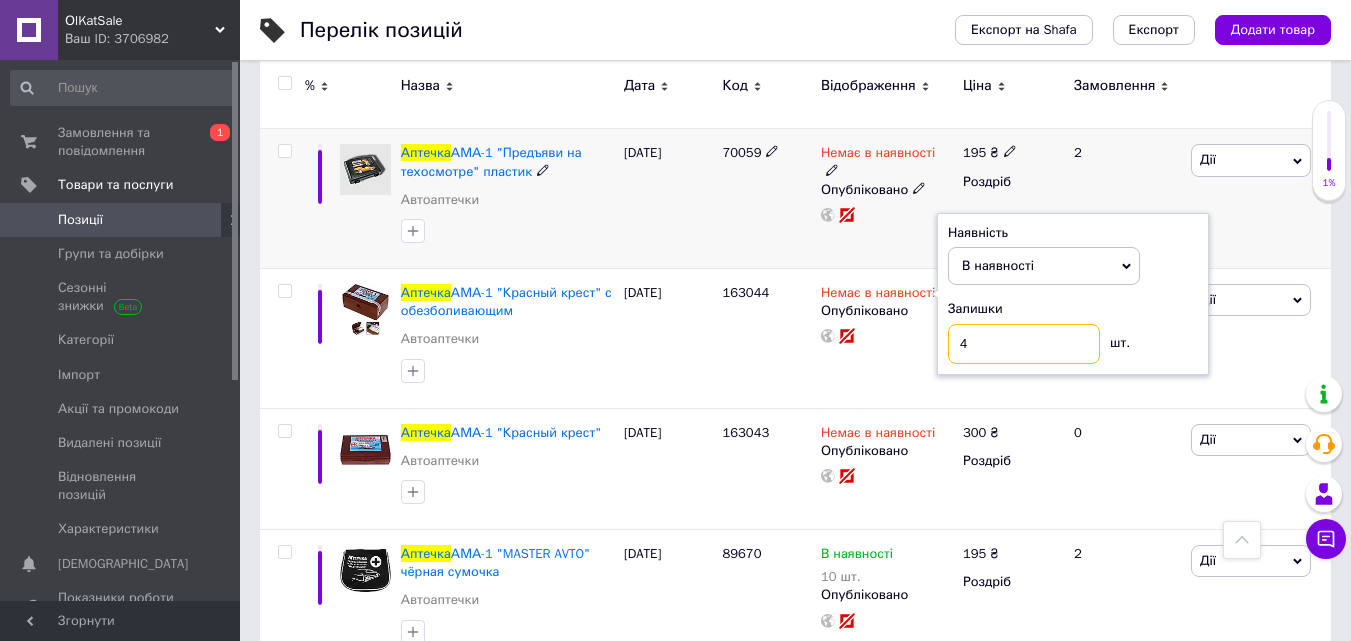 type on "4" 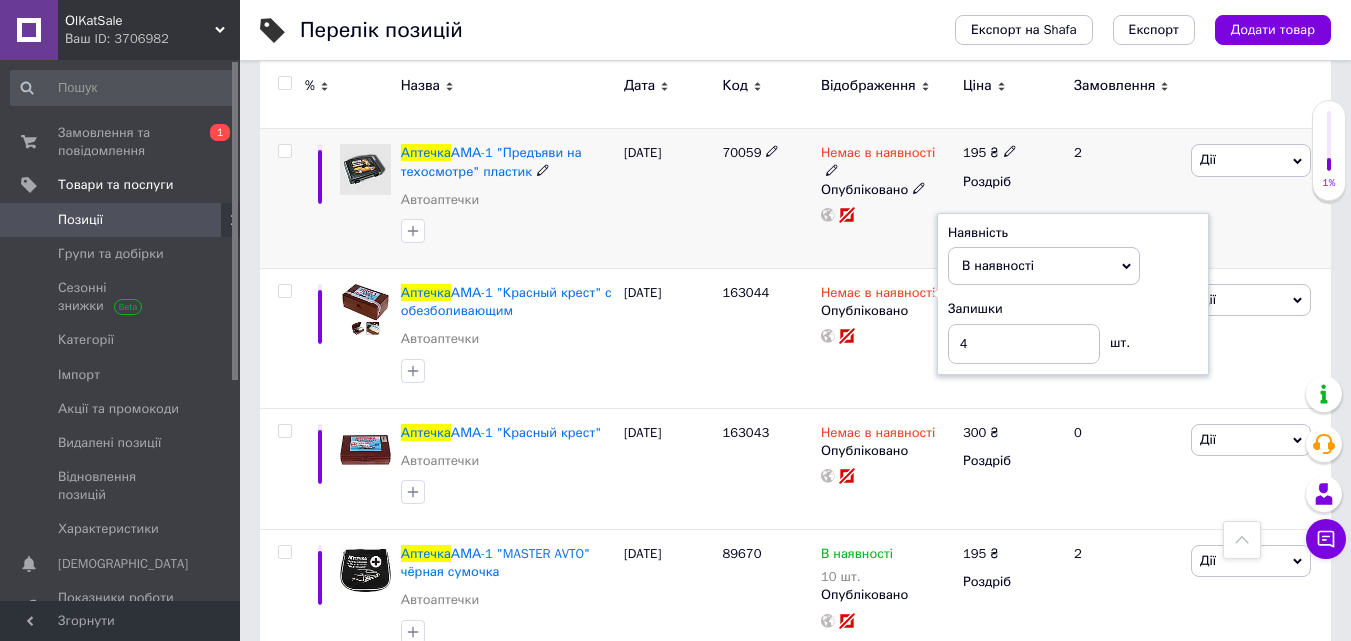 click on "70059" at bounding box center [741, 152] 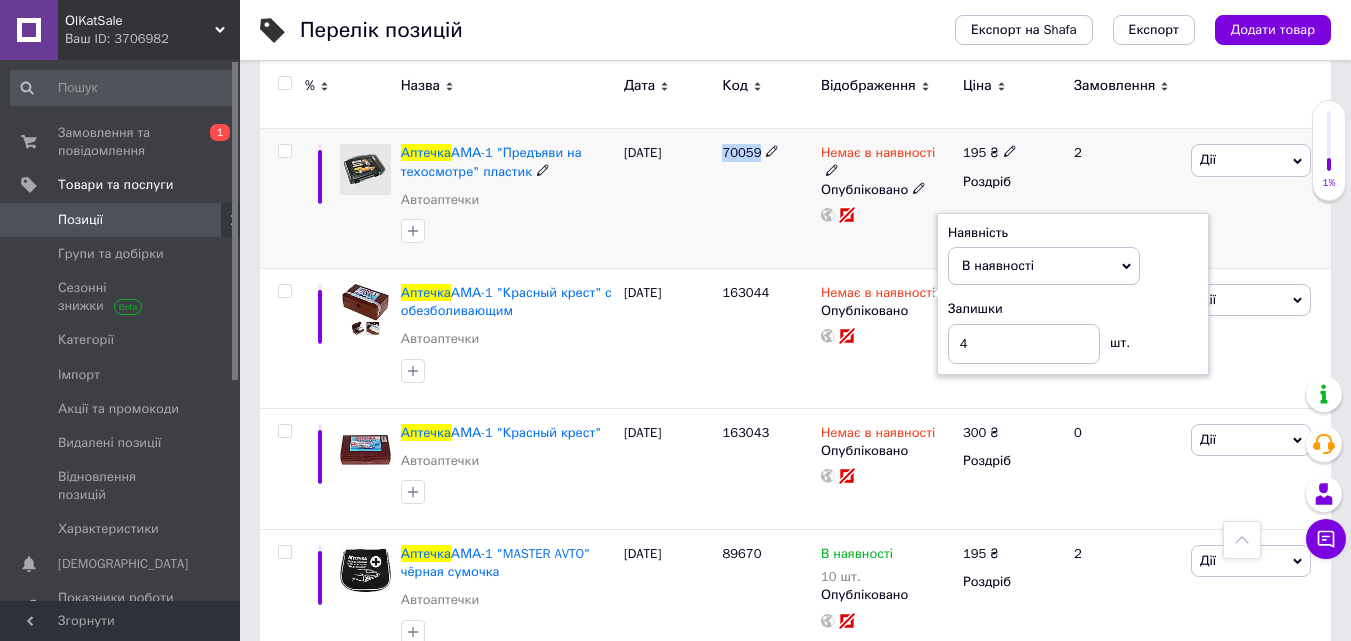 click on "70059" at bounding box center [741, 152] 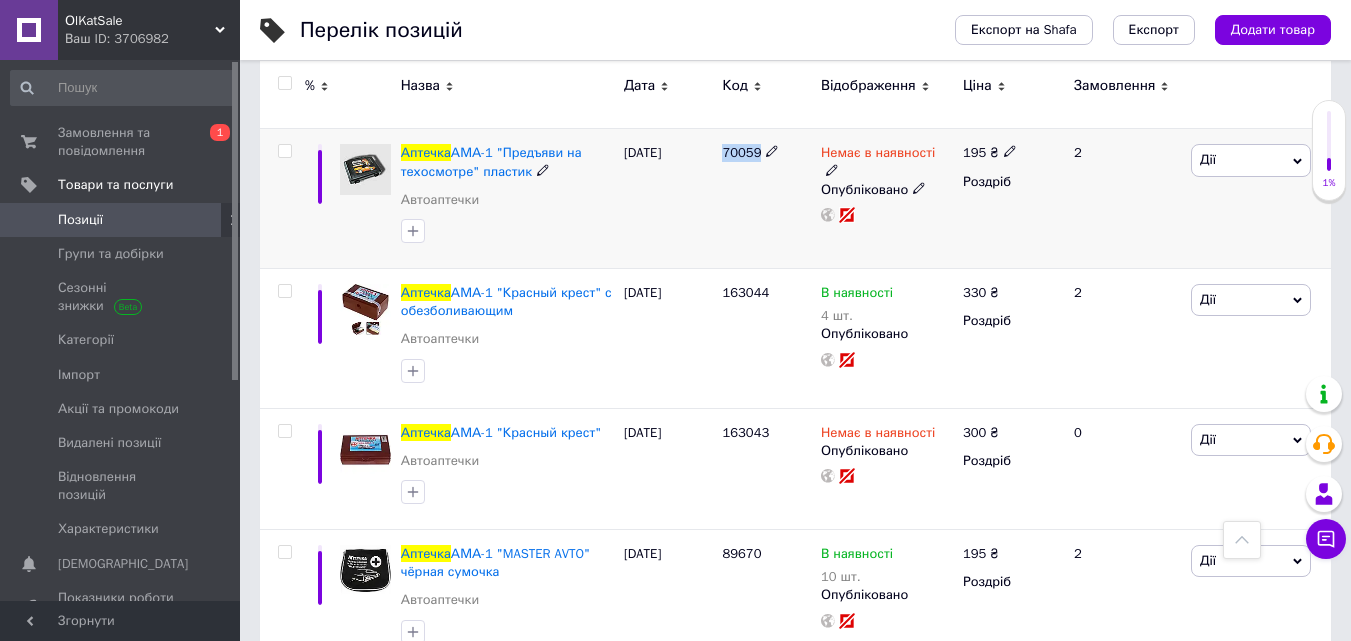 copy on "70059" 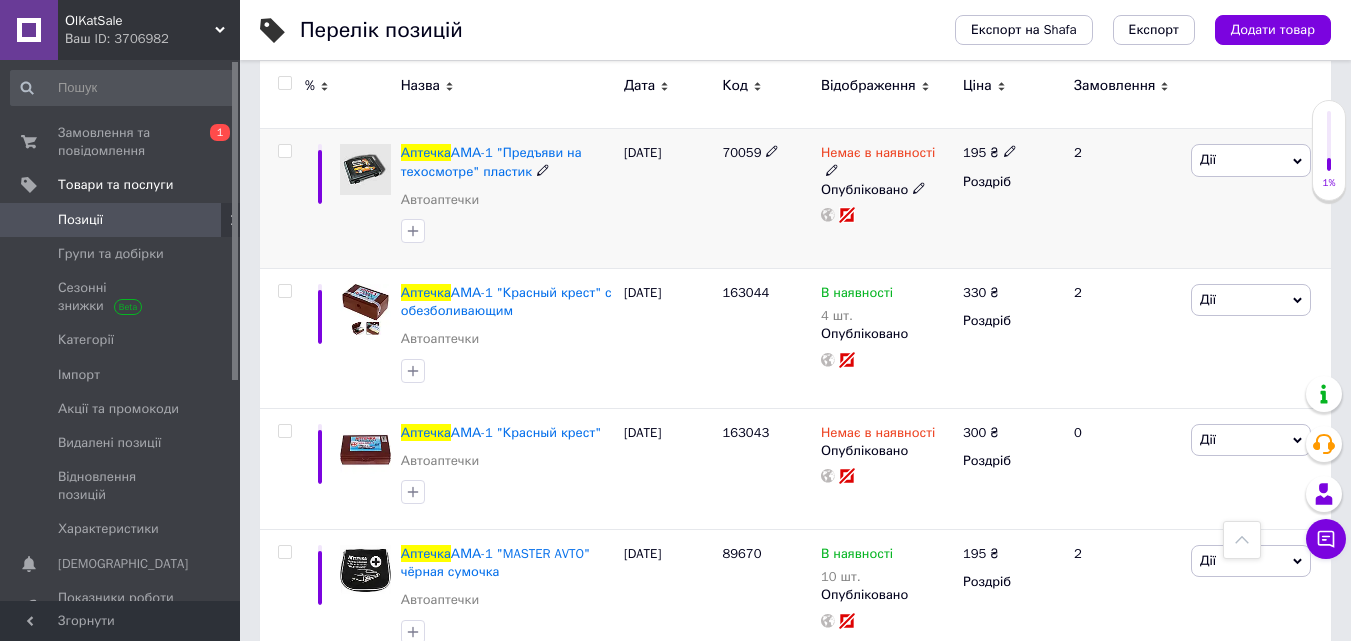 click 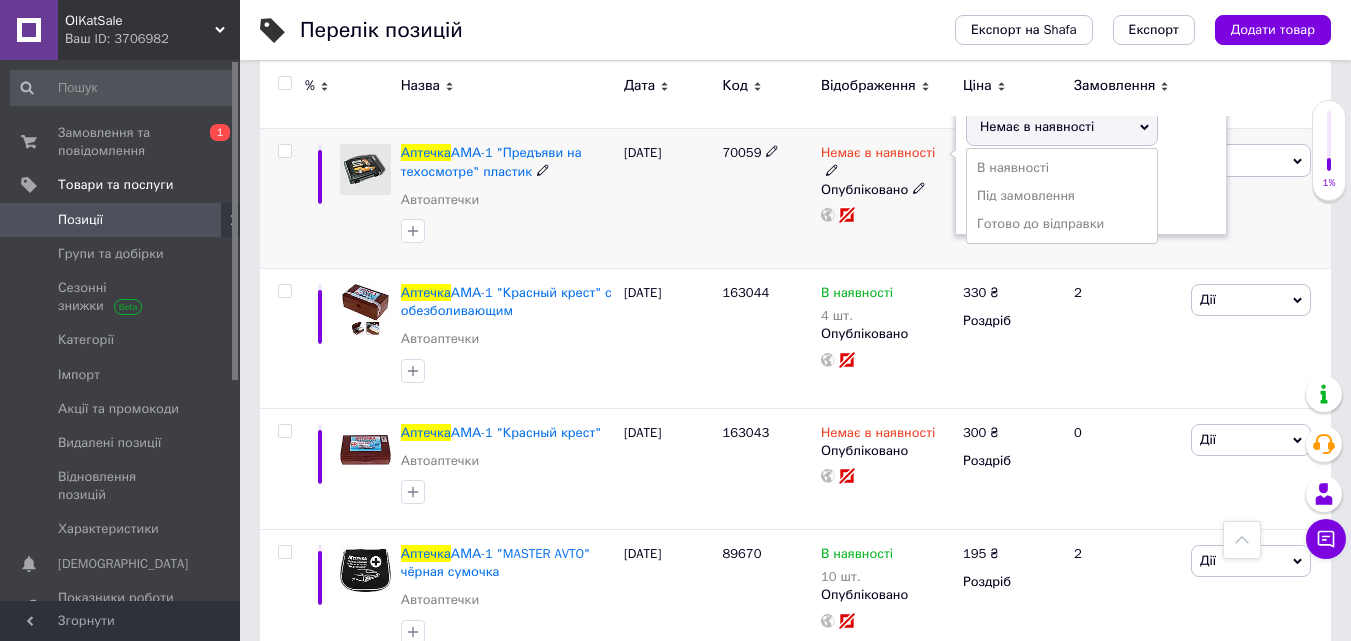 click on "В наявності" at bounding box center (1062, 168) 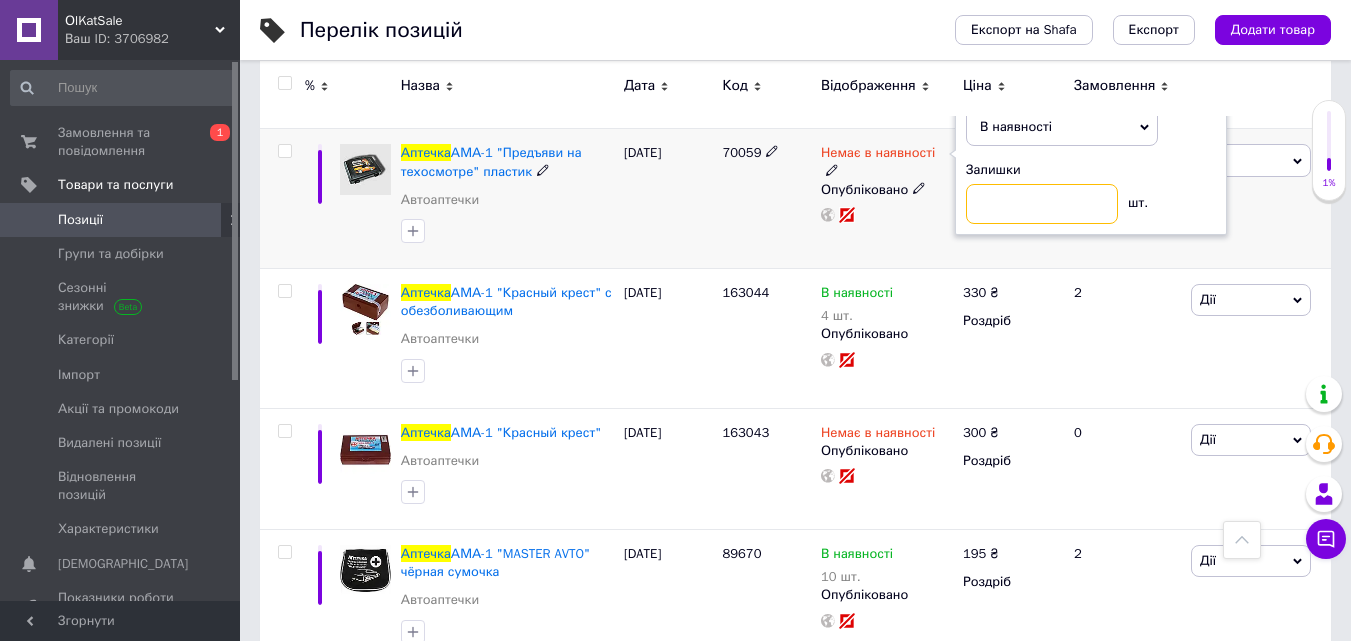 click at bounding box center [1042, 204] 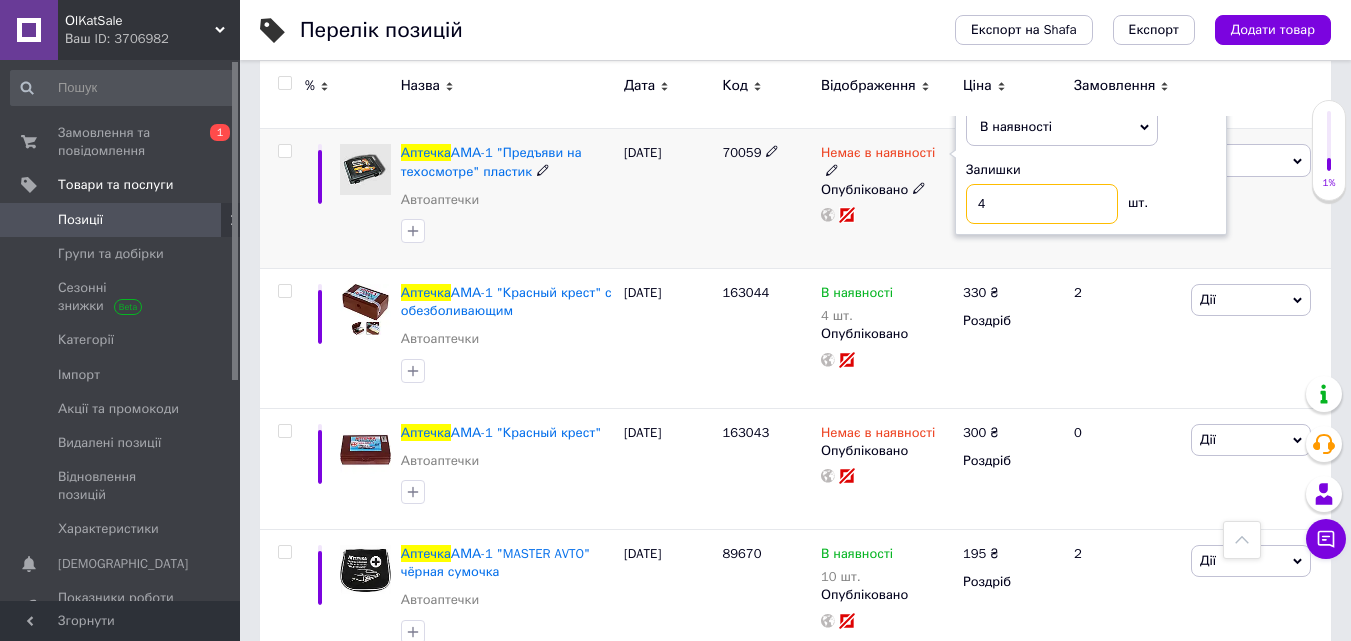 type on "4" 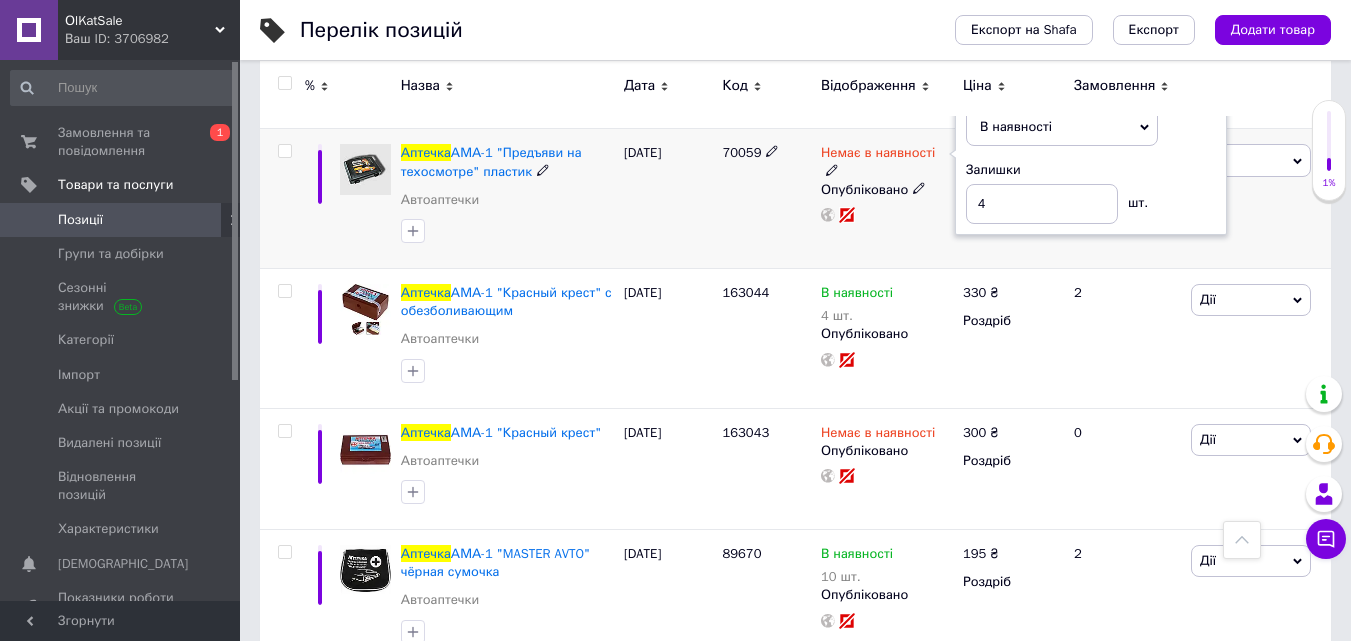 click on "[DATE]" at bounding box center (668, 199) 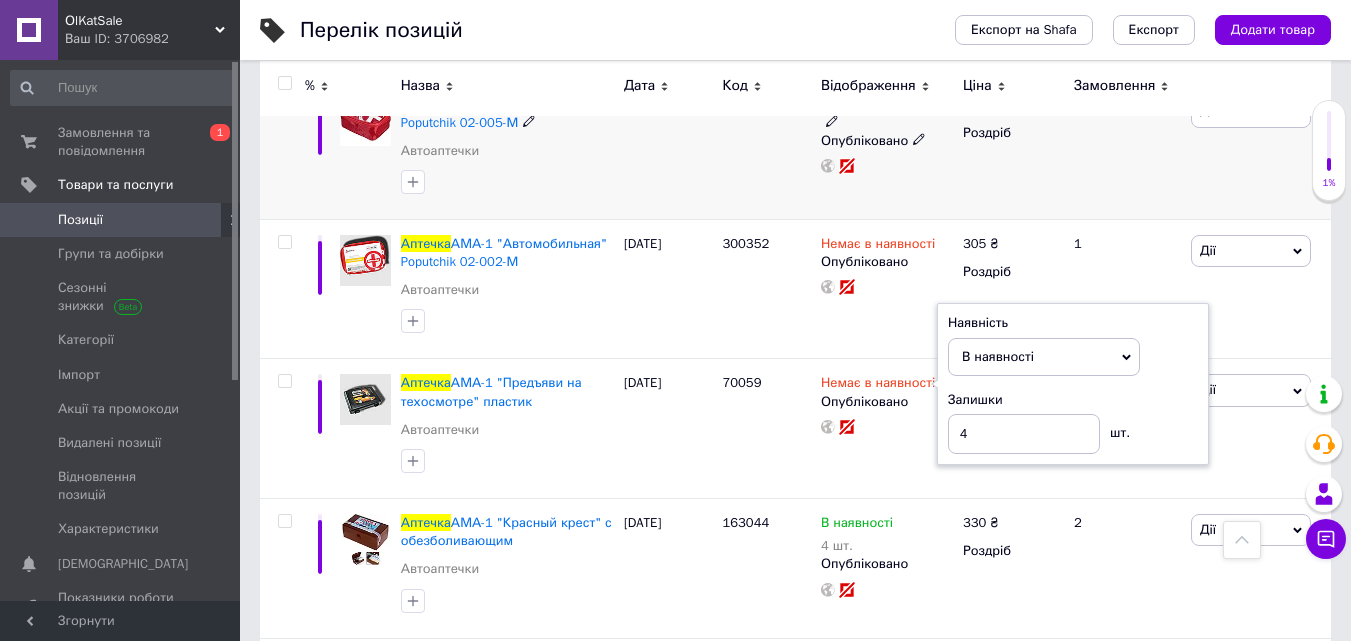 scroll, scrollTop: 1272, scrollLeft: 0, axis: vertical 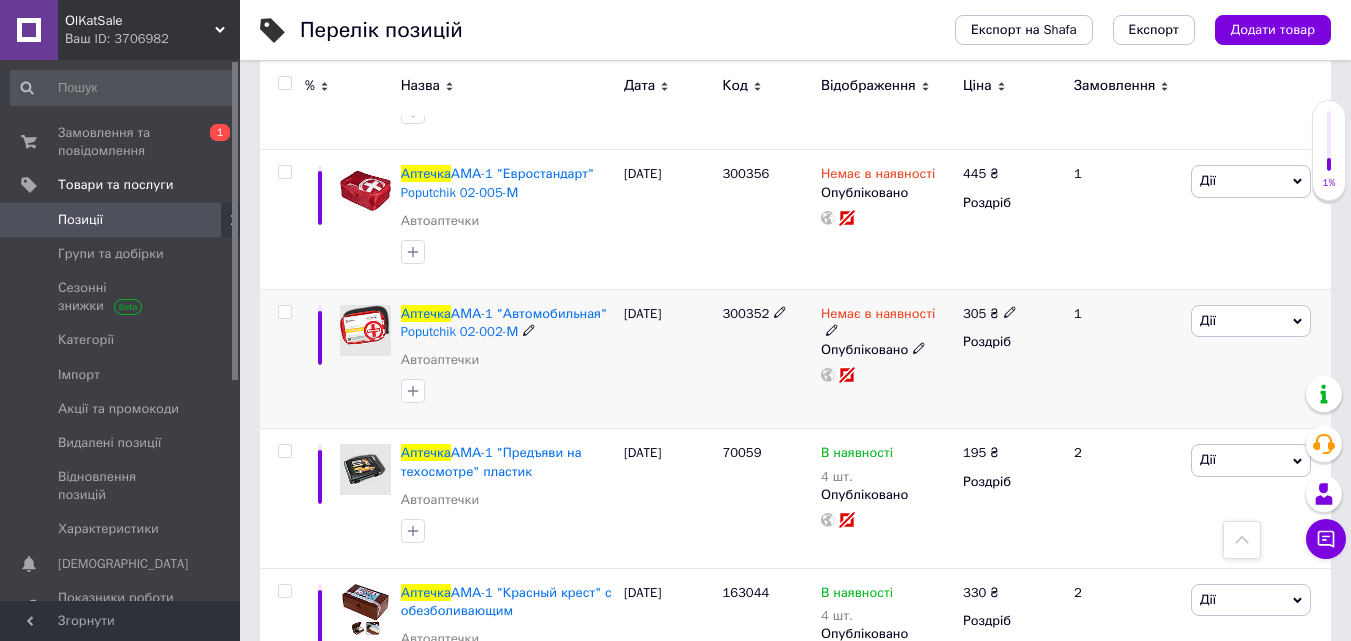 click on "300352" at bounding box center [745, 313] 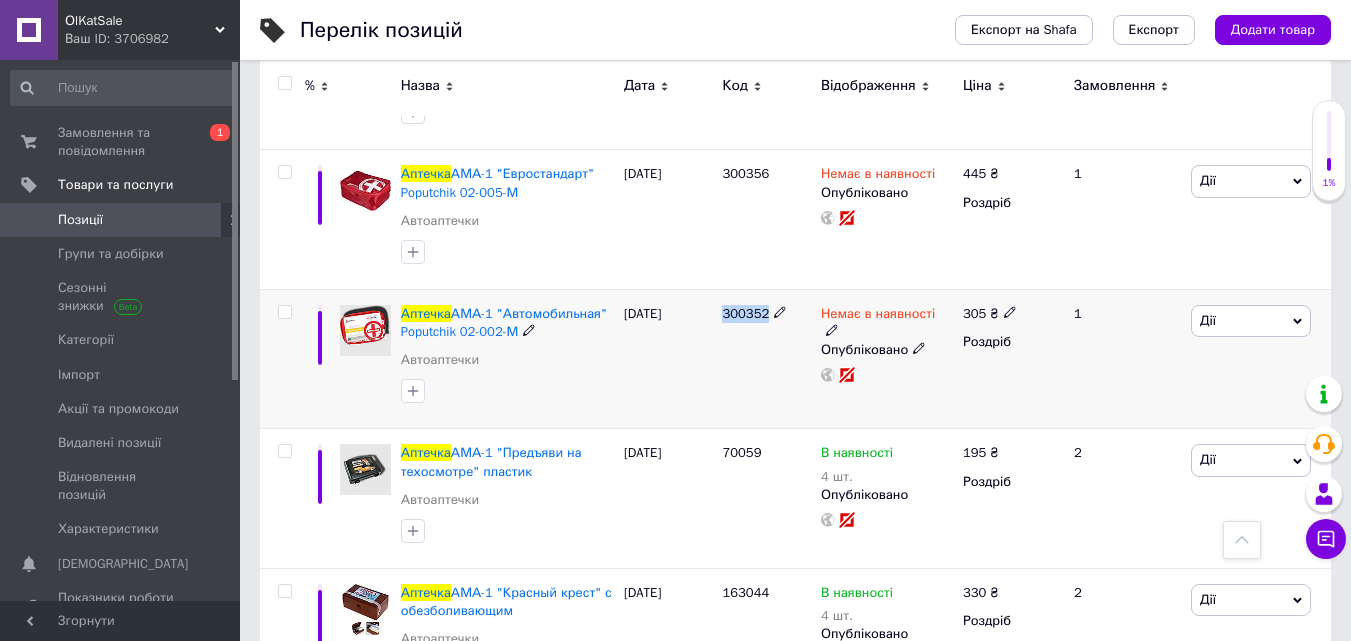 click on "300352" at bounding box center (745, 313) 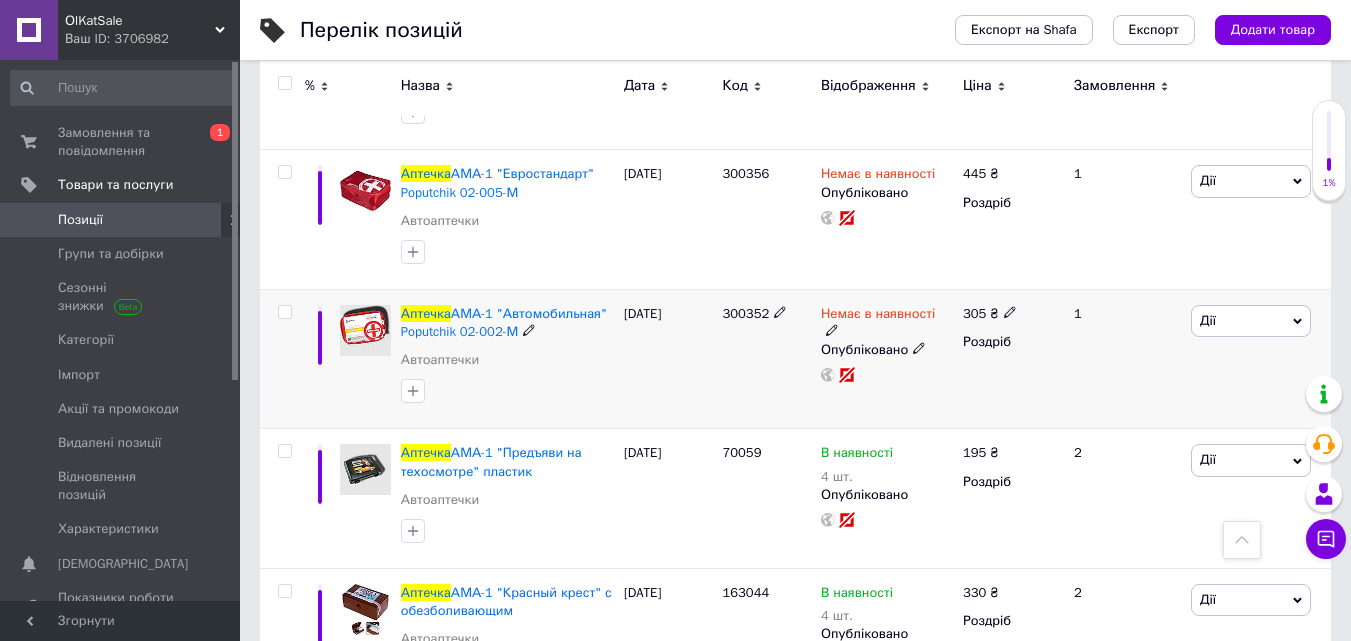 click 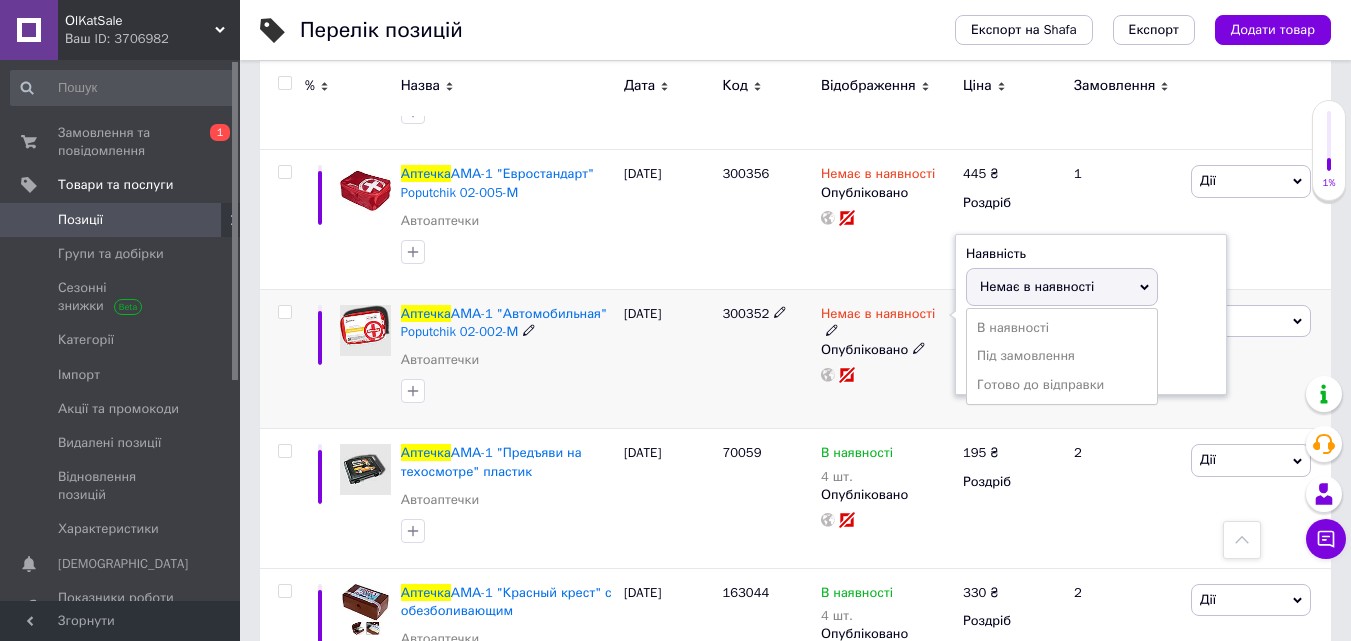 click on "В наявності" at bounding box center (1062, 328) 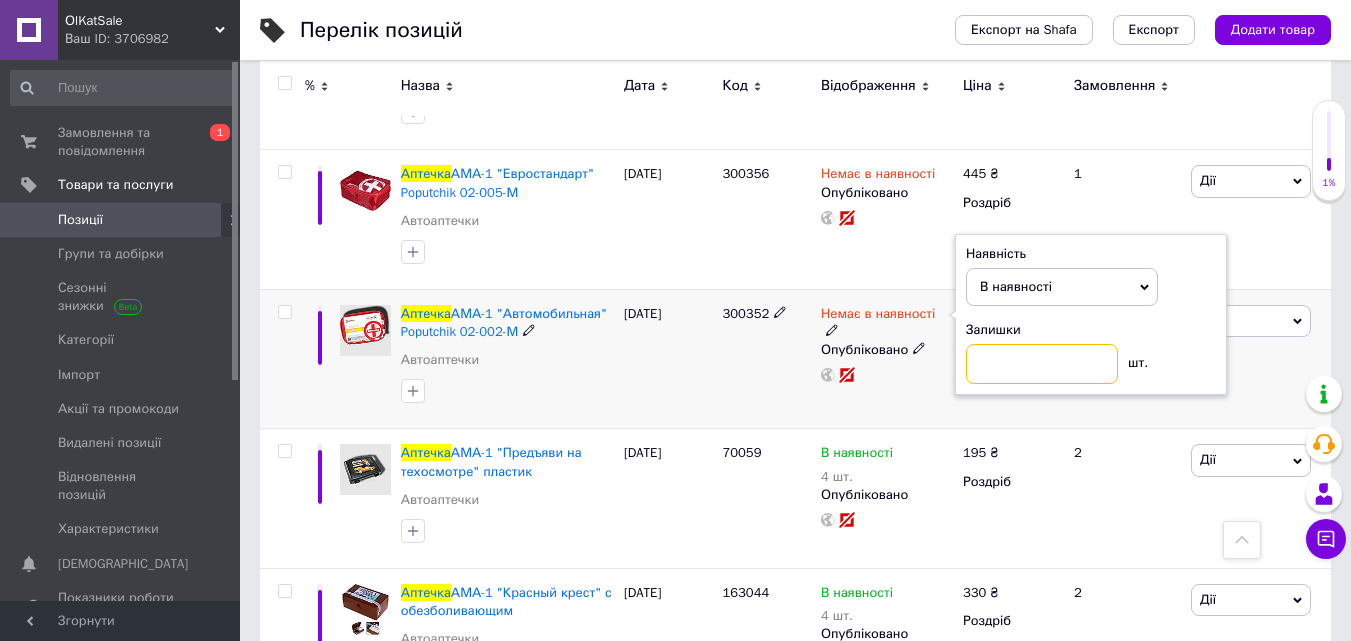click at bounding box center [1042, 364] 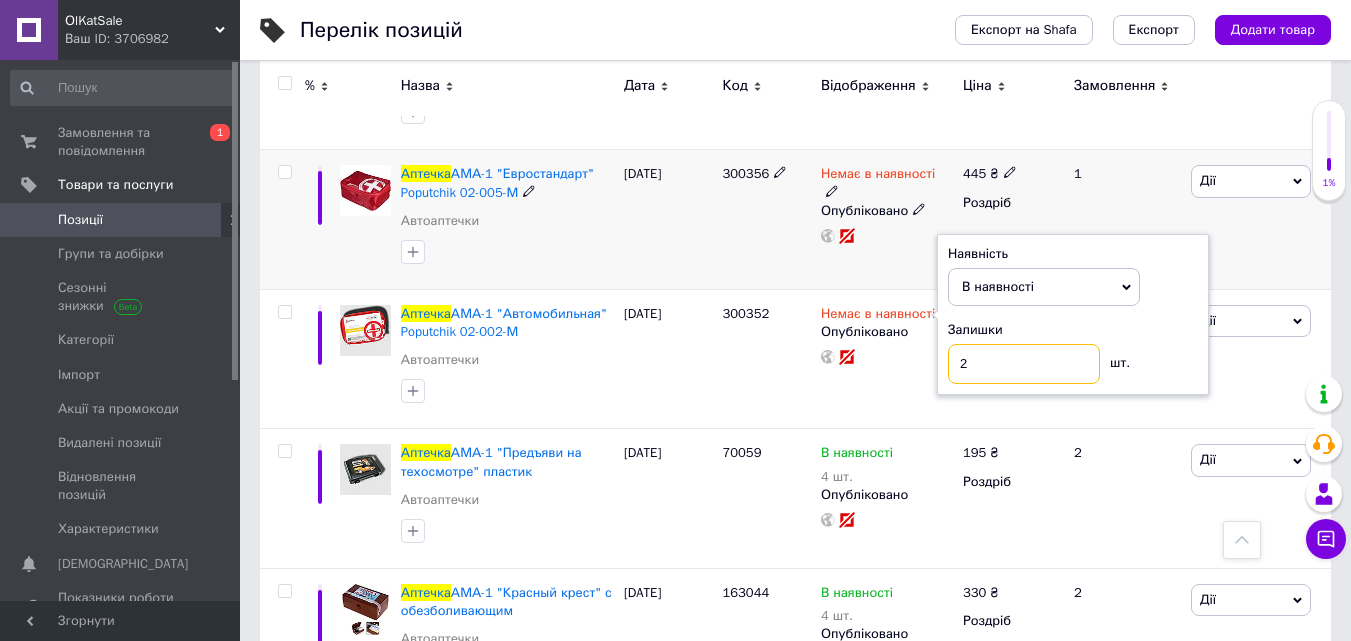 type on "2" 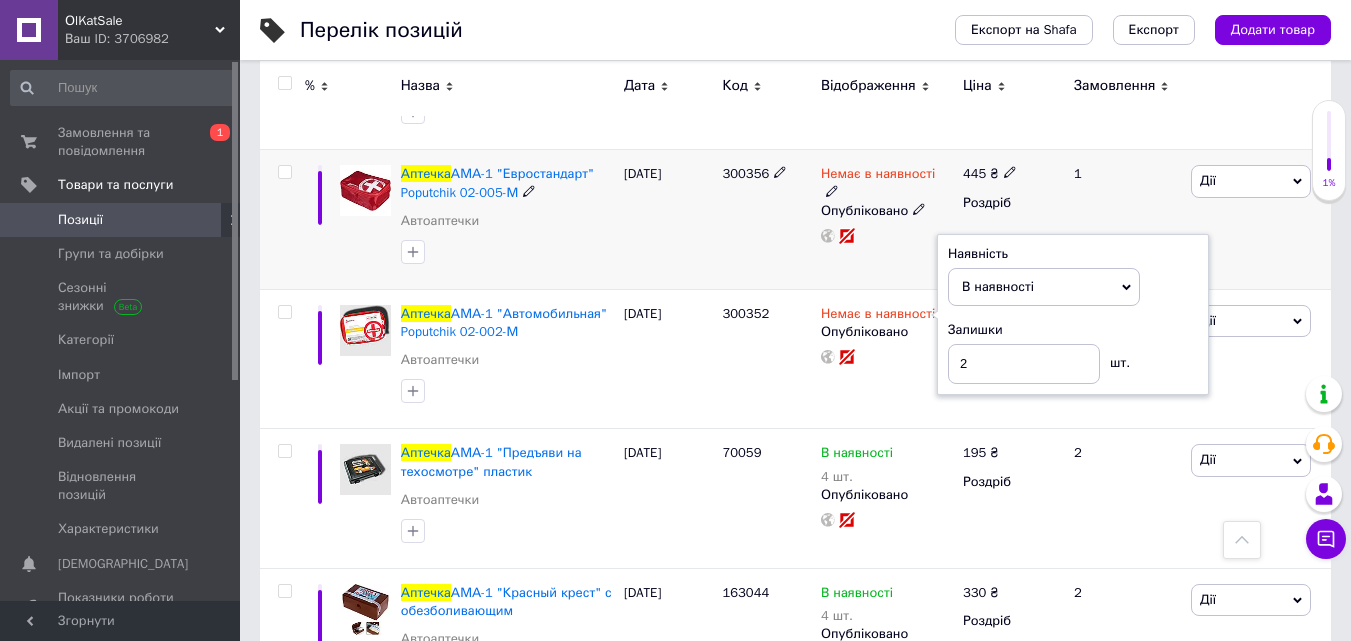 click on "300356" at bounding box center [745, 173] 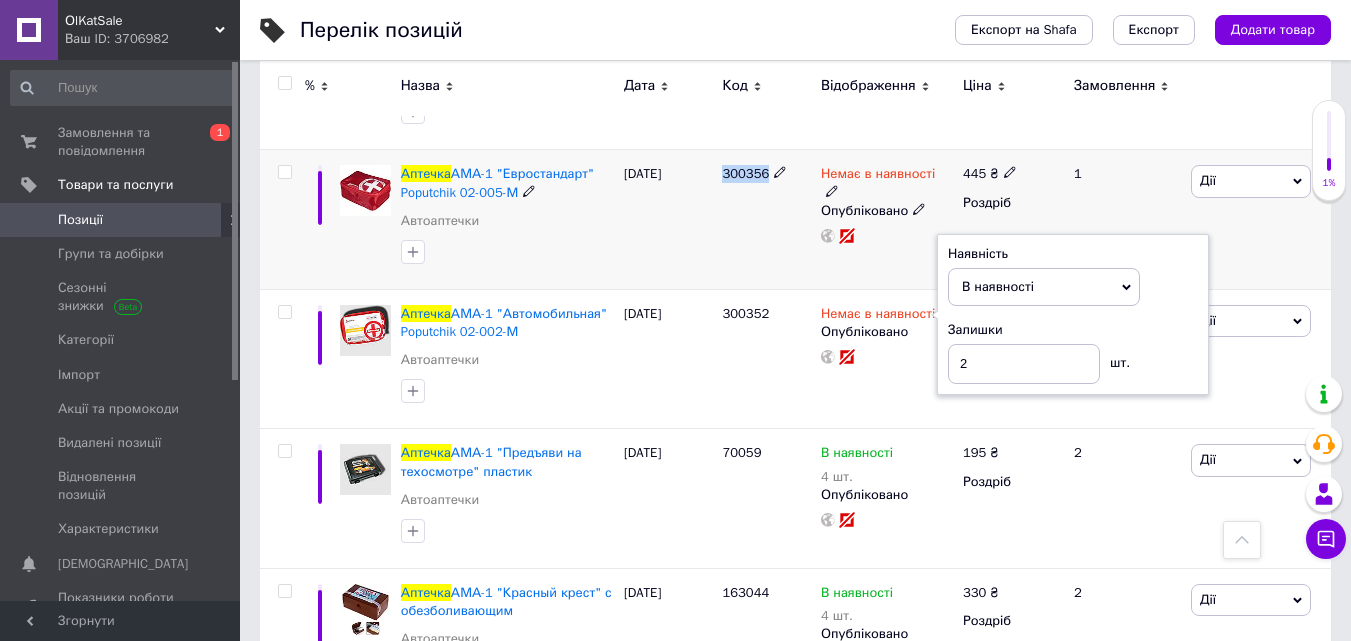 click on "300356" at bounding box center (745, 173) 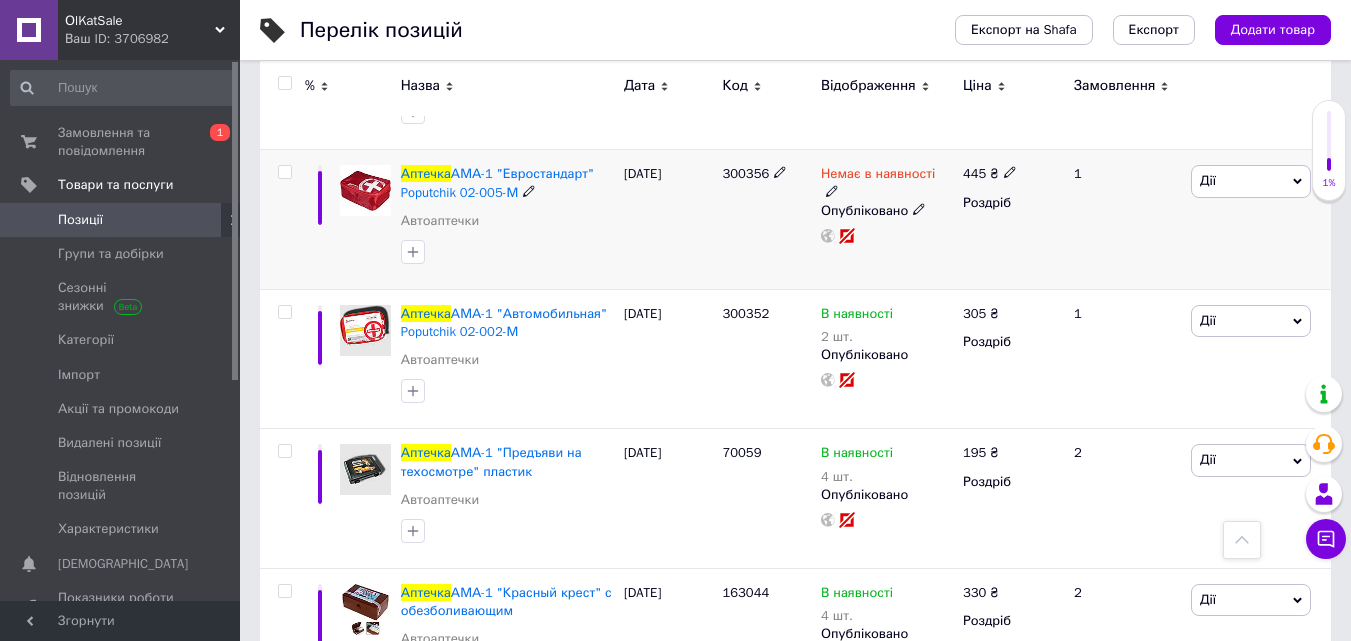 click 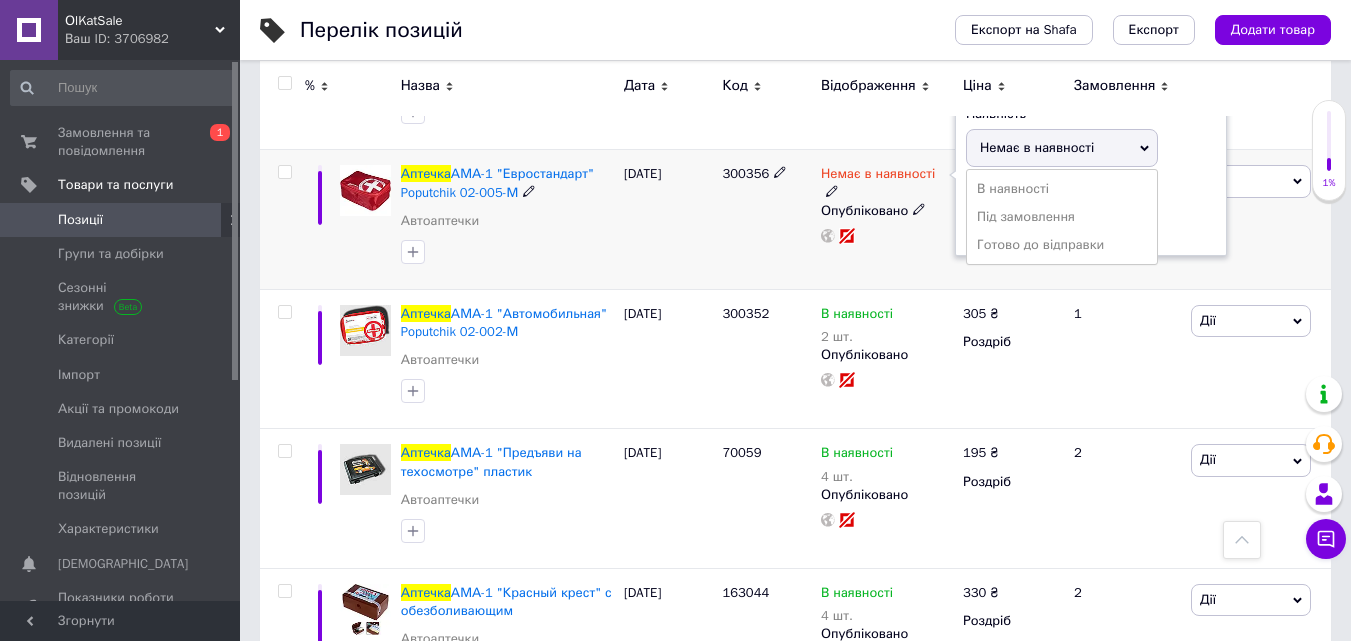 click on "В наявності" at bounding box center [1062, 189] 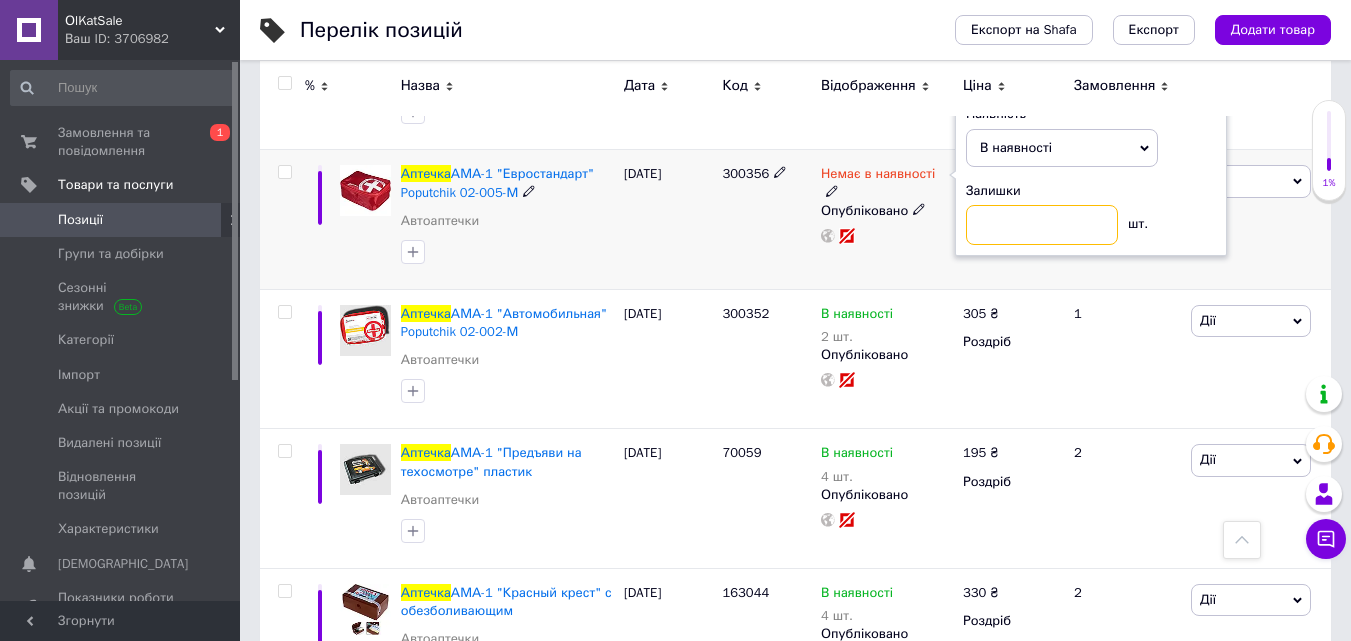 click at bounding box center [1042, 225] 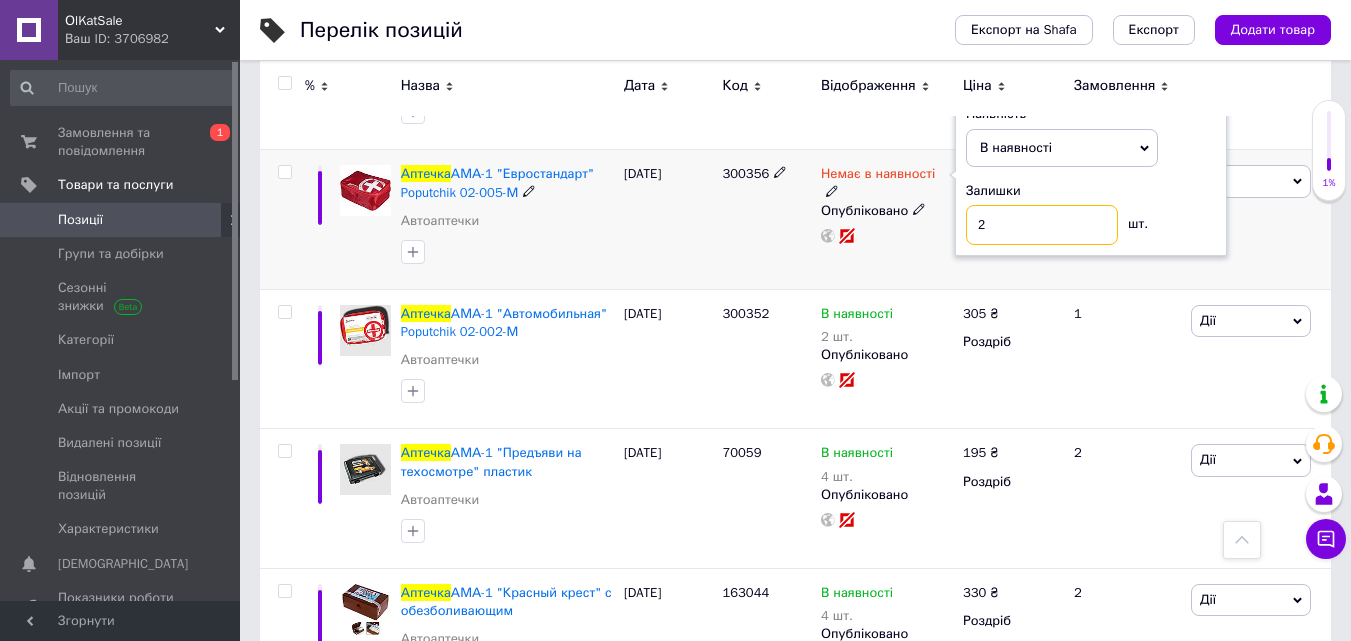 type on "2" 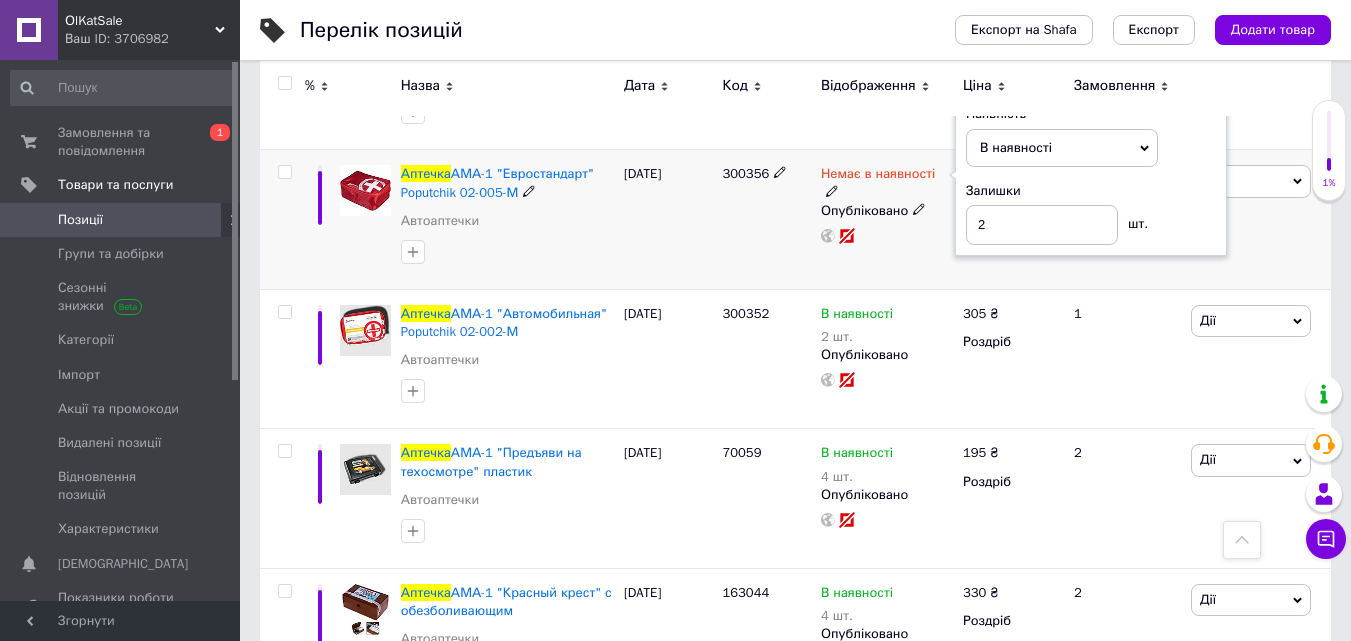 click on "[DATE]" at bounding box center (668, 220) 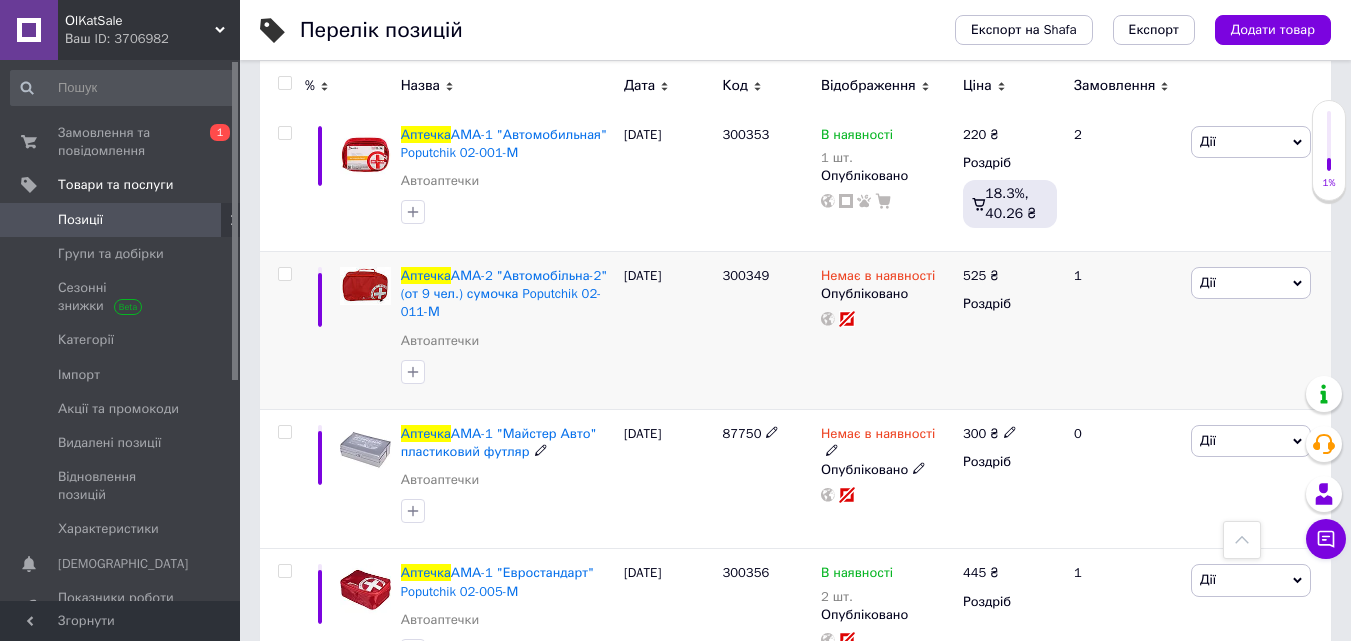 scroll, scrollTop: 872, scrollLeft: 0, axis: vertical 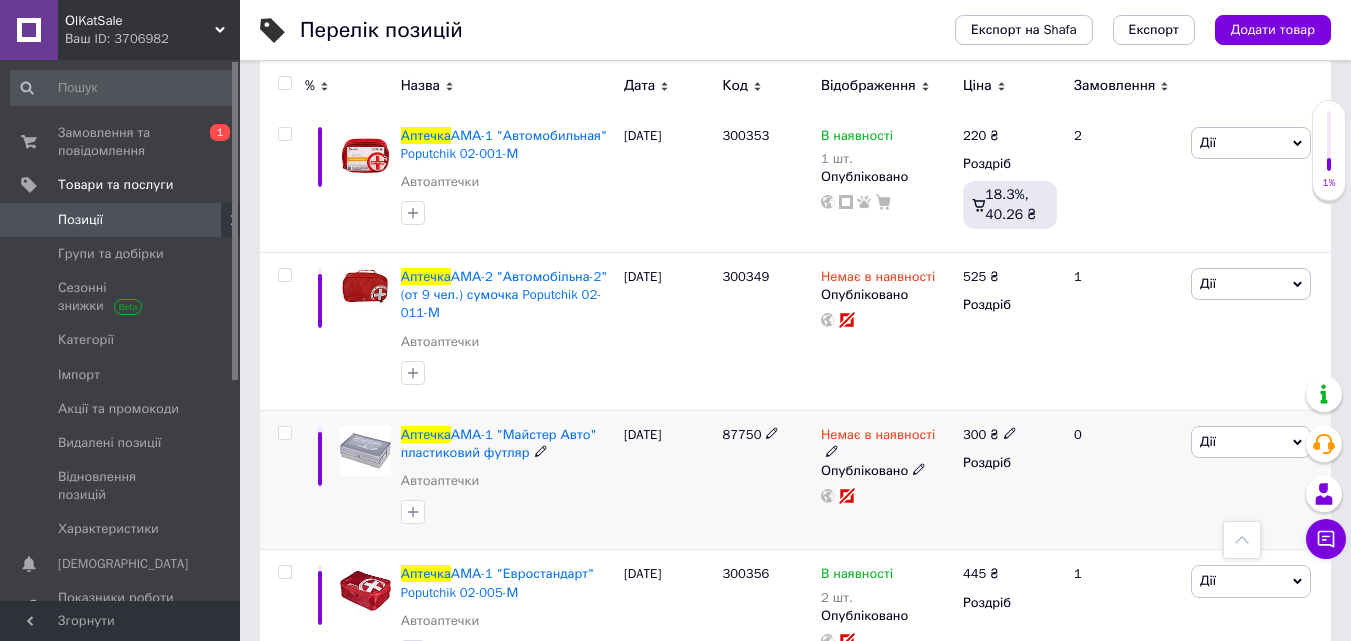 click on "87750" at bounding box center (741, 434) 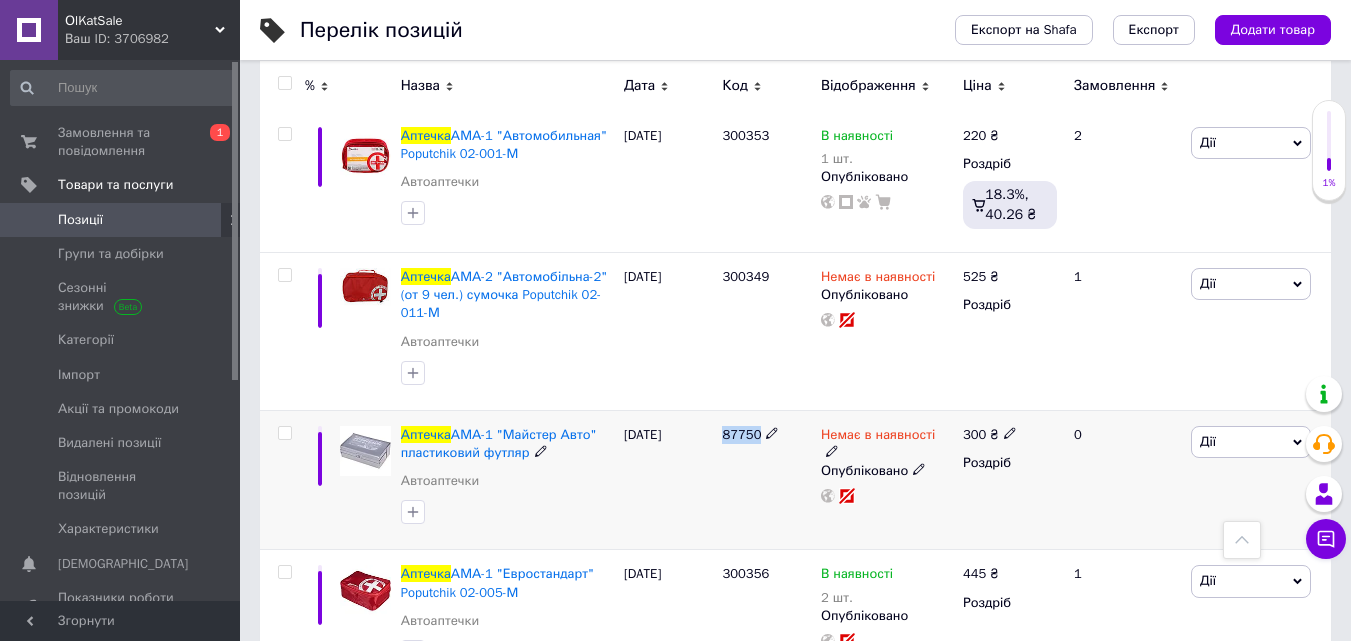 click on "87750" at bounding box center (741, 434) 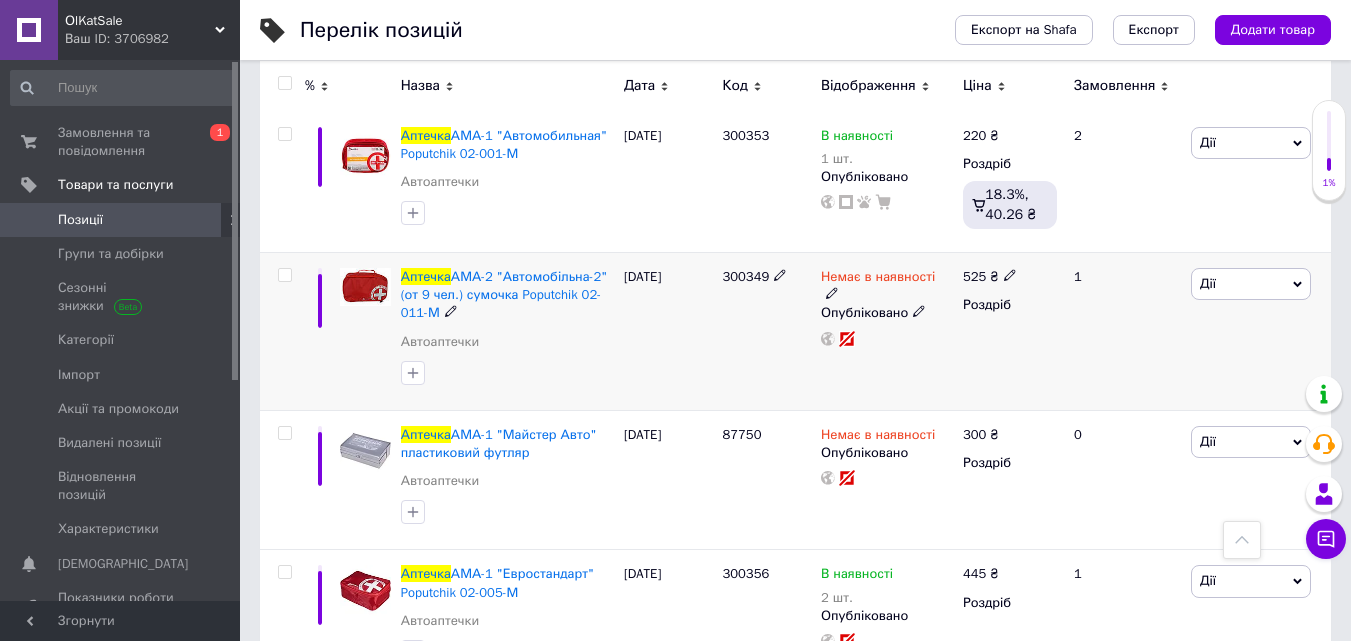 click on "300349" at bounding box center [745, 276] 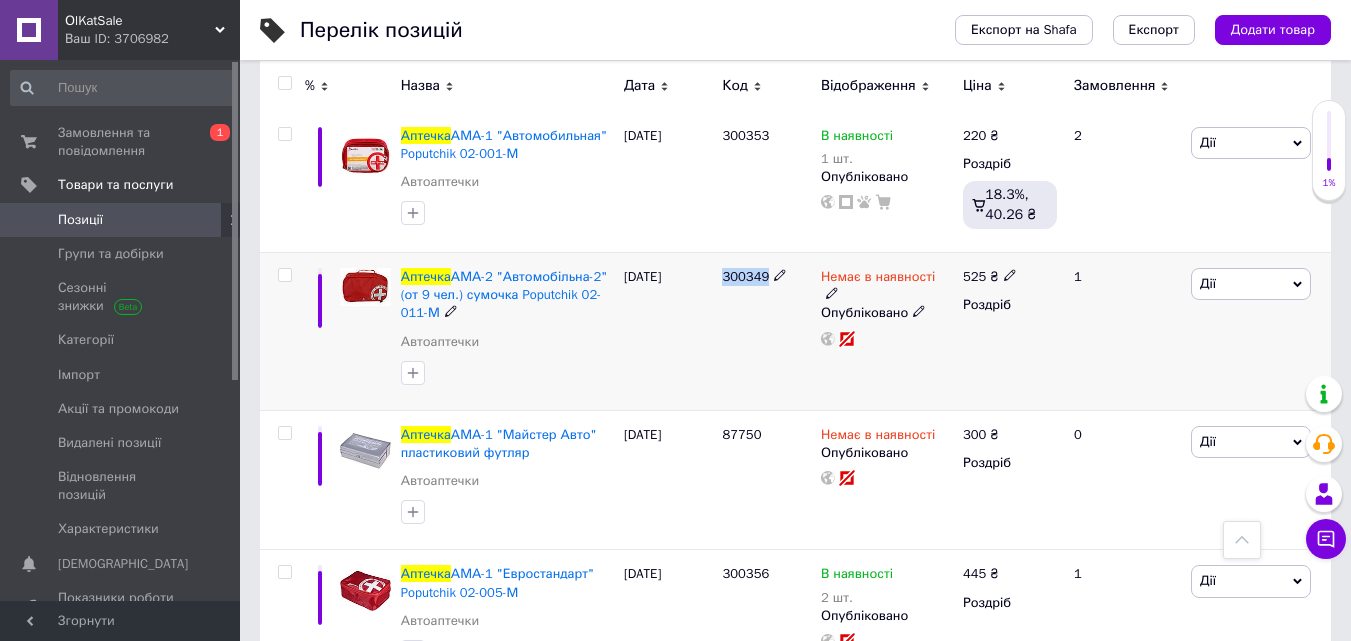 click on "300349" at bounding box center (745, 276) 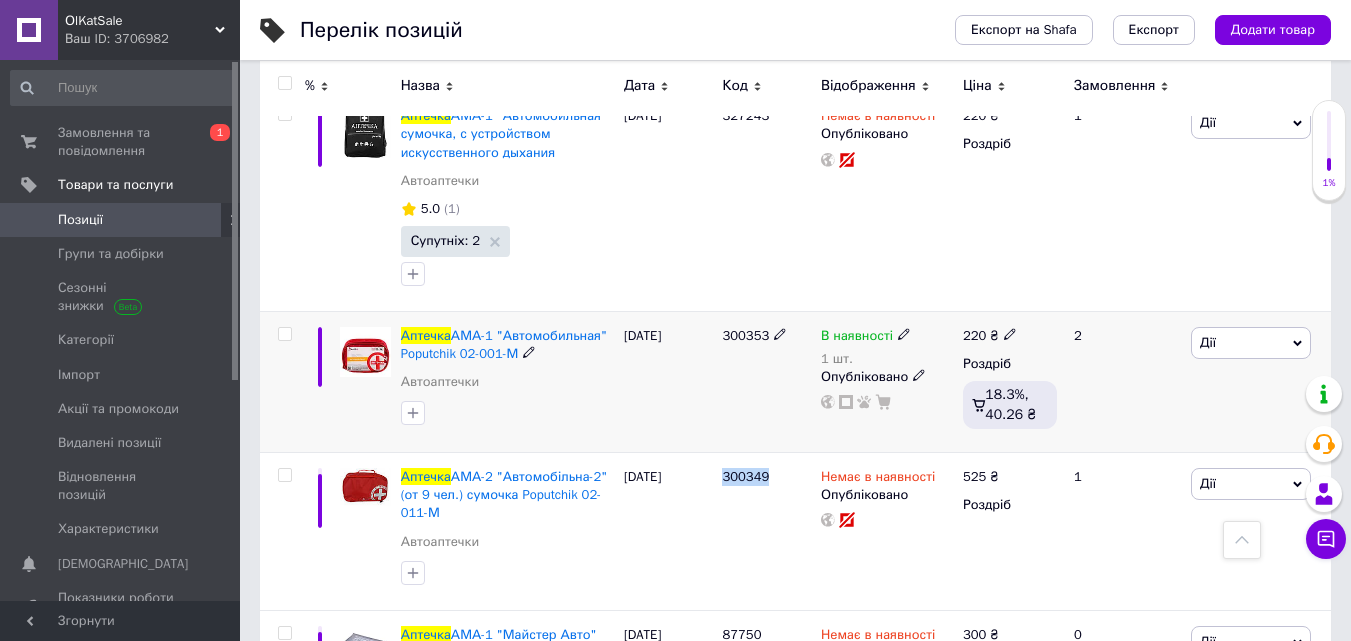 scroll, scrollTop: 572, scrollLeft: 0, axis: vertical 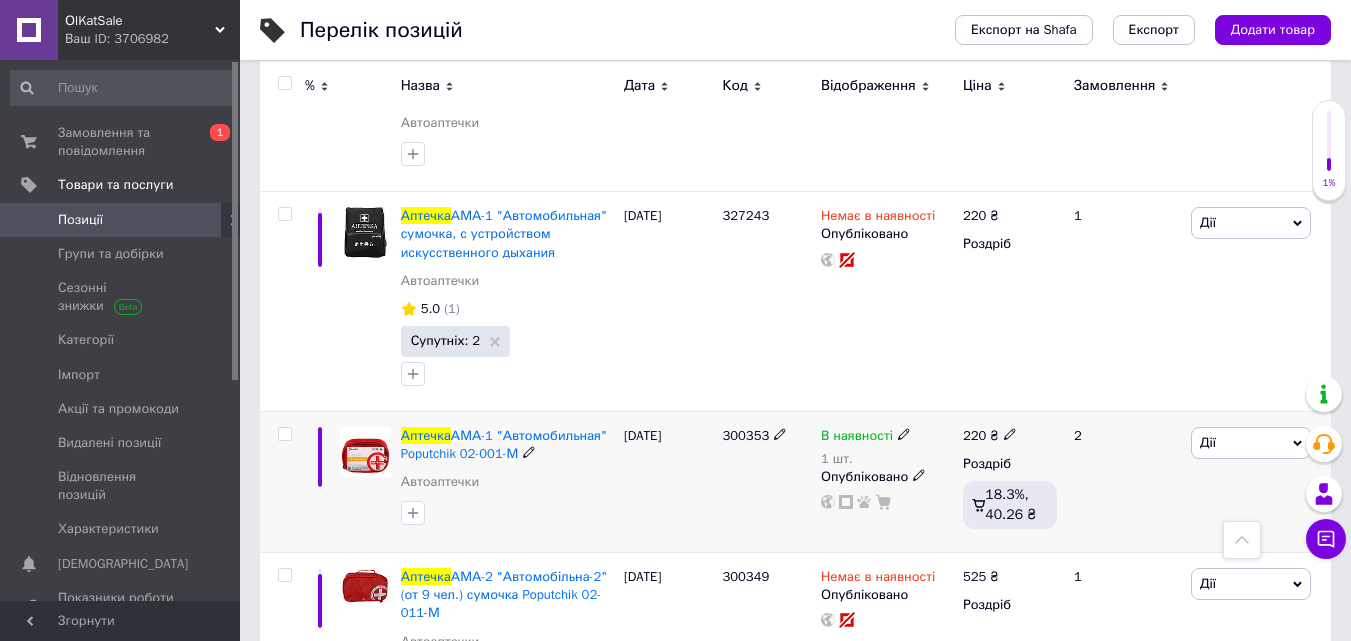 click on "300353" at bounding box center (745, 435) 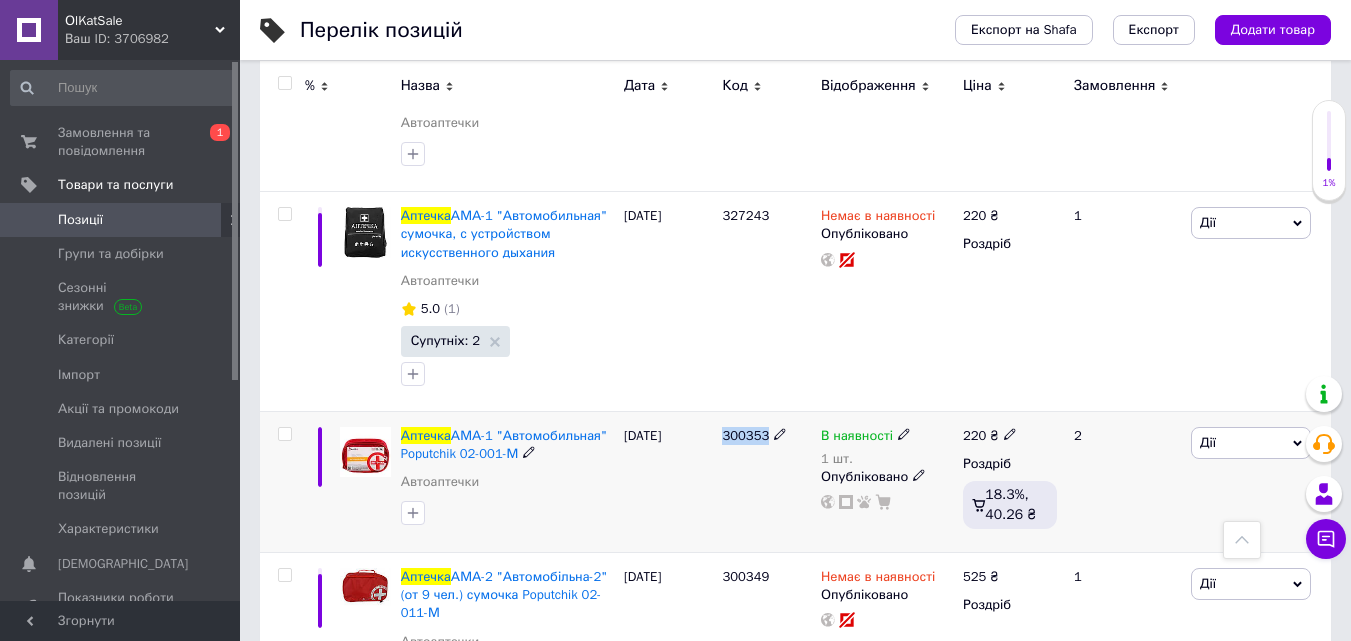 click on "300353" at bounding box center (745, 435) 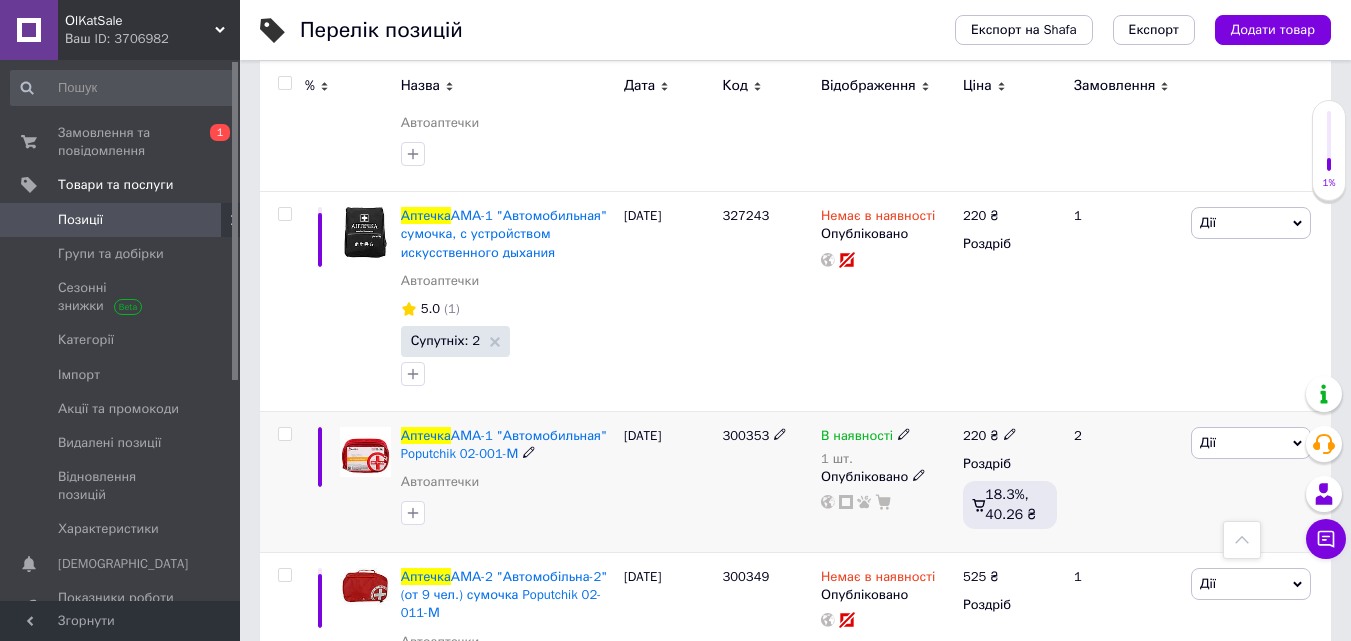click on "В наявності" at bounding box center [866, 436] 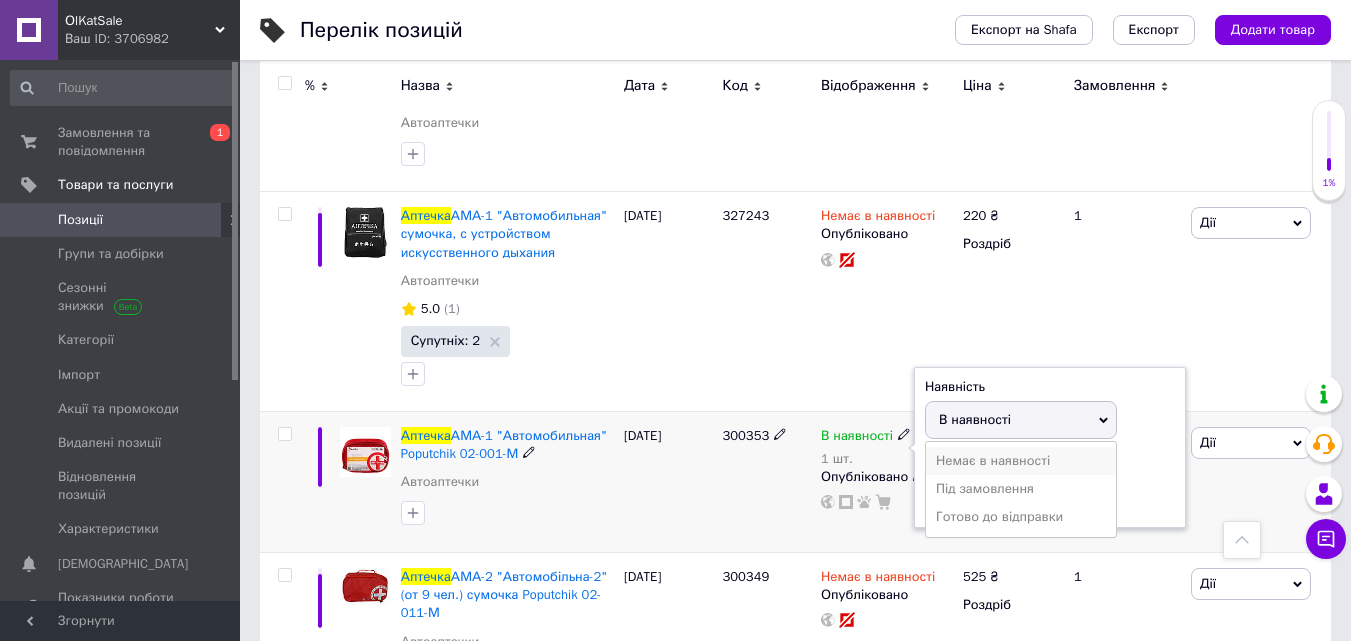 click on "Немає в наявності" at bounding box center [1021, 461] 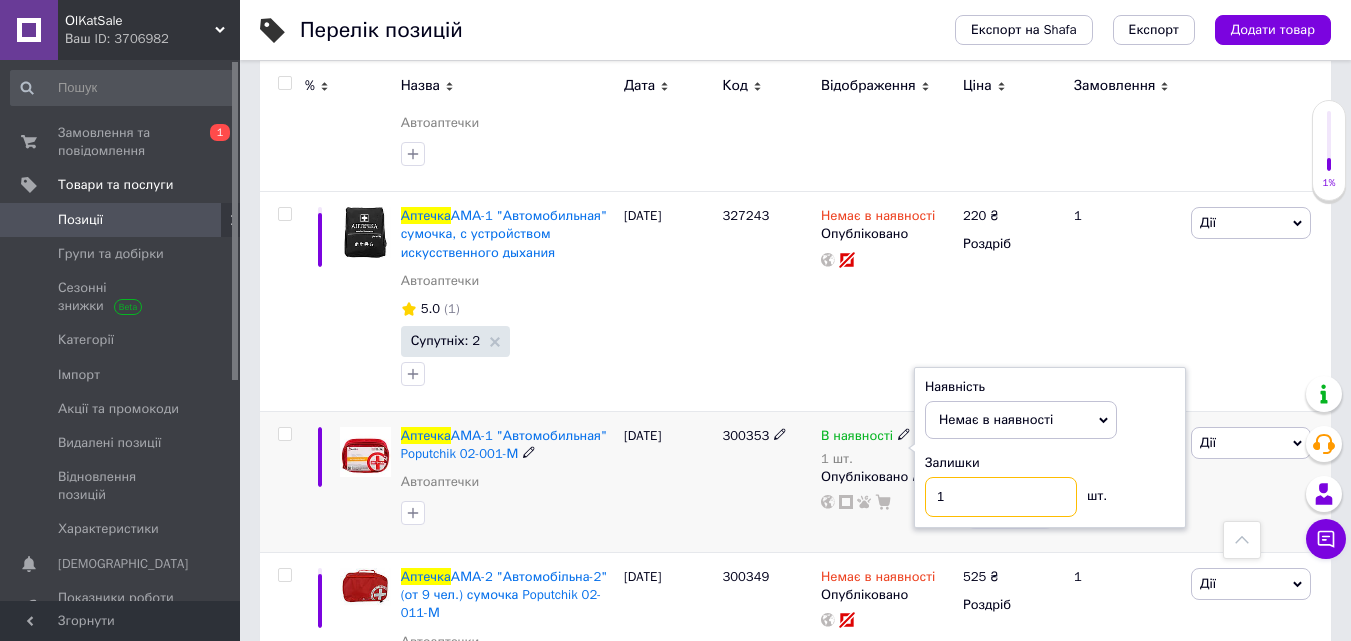 click on "1" at bounding box center [1001, 497] 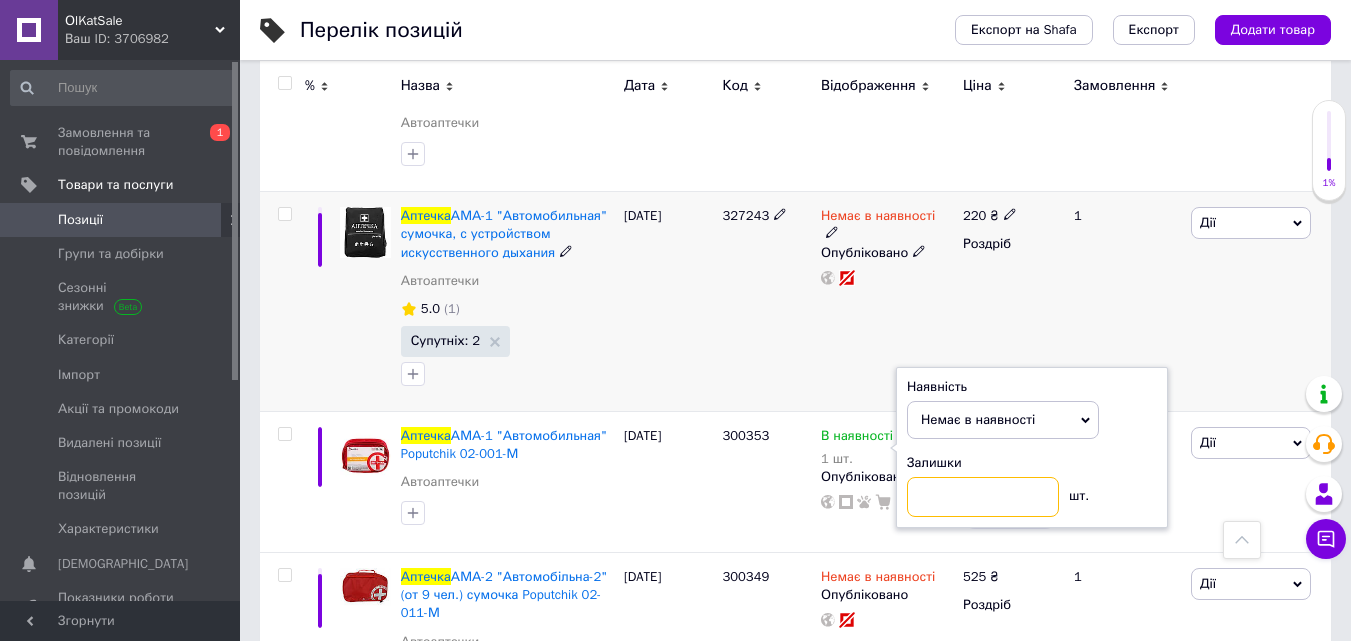type 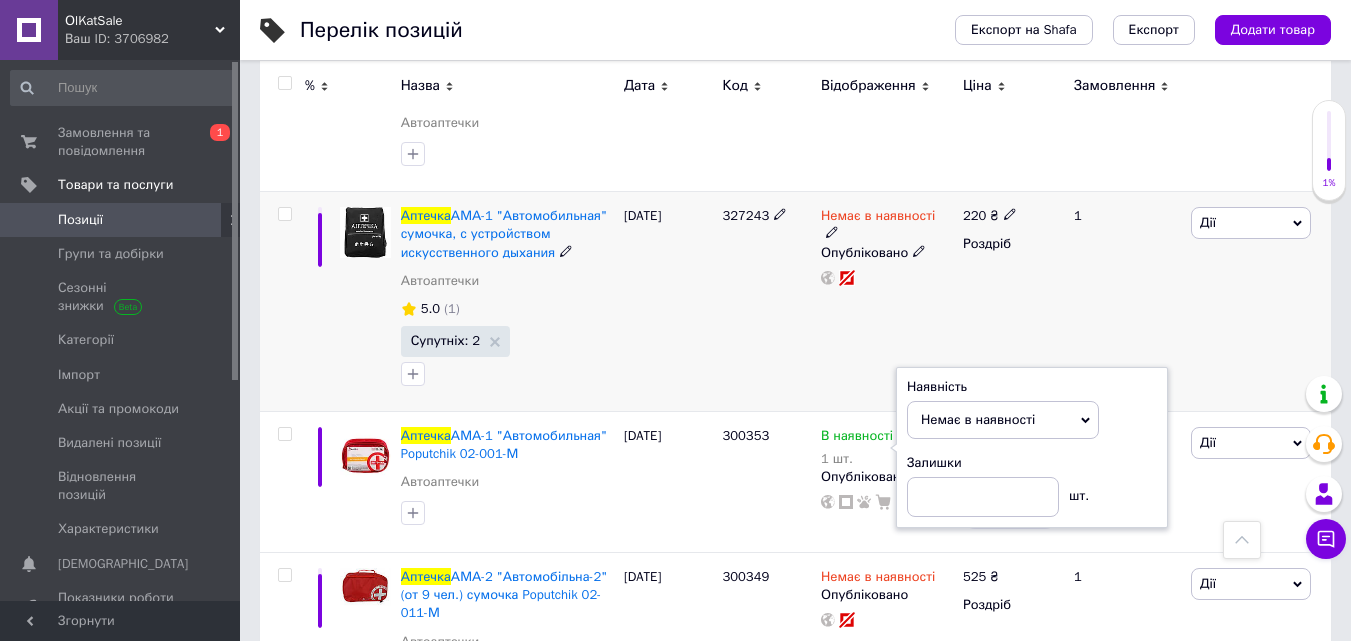 click on "327243" at bounding box center [745, 215] 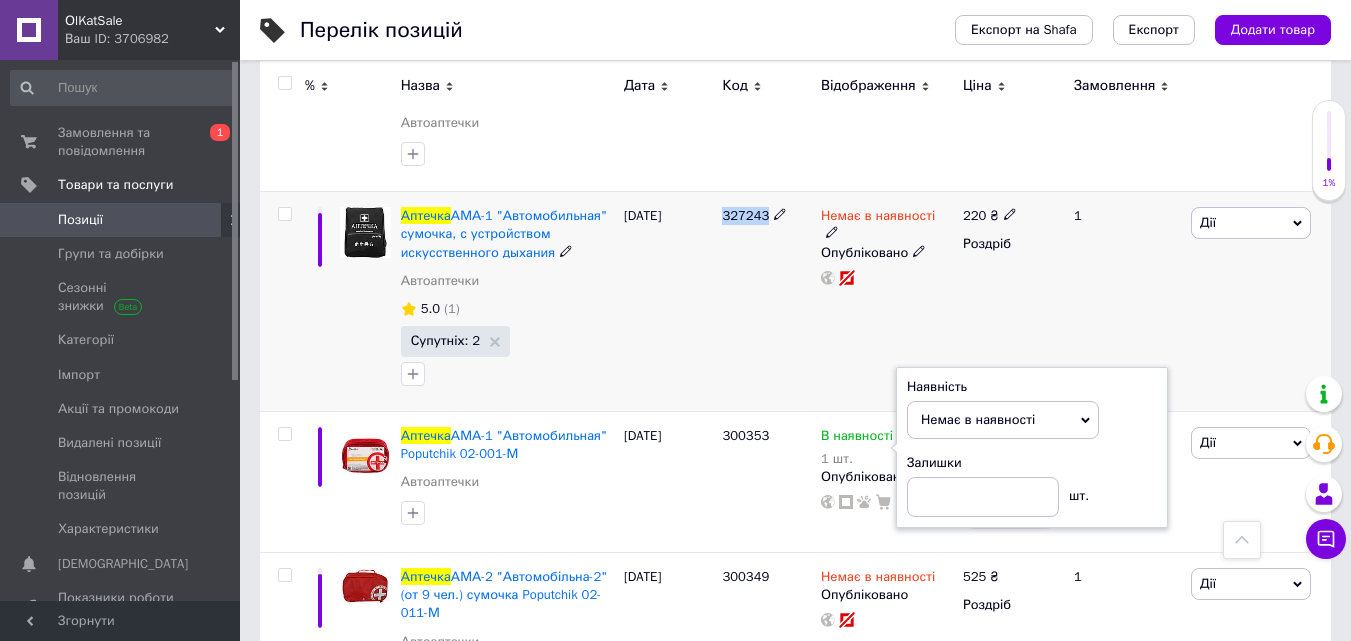 click on "327243" at bounding box center [745, 215] 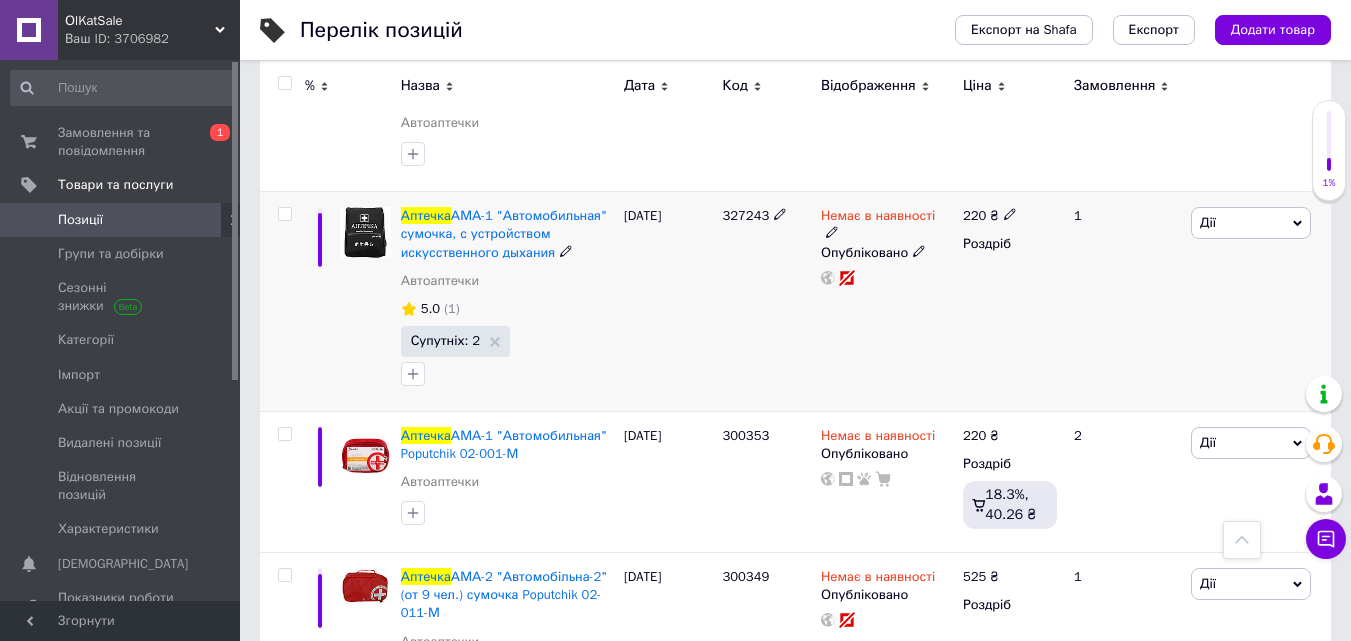 click 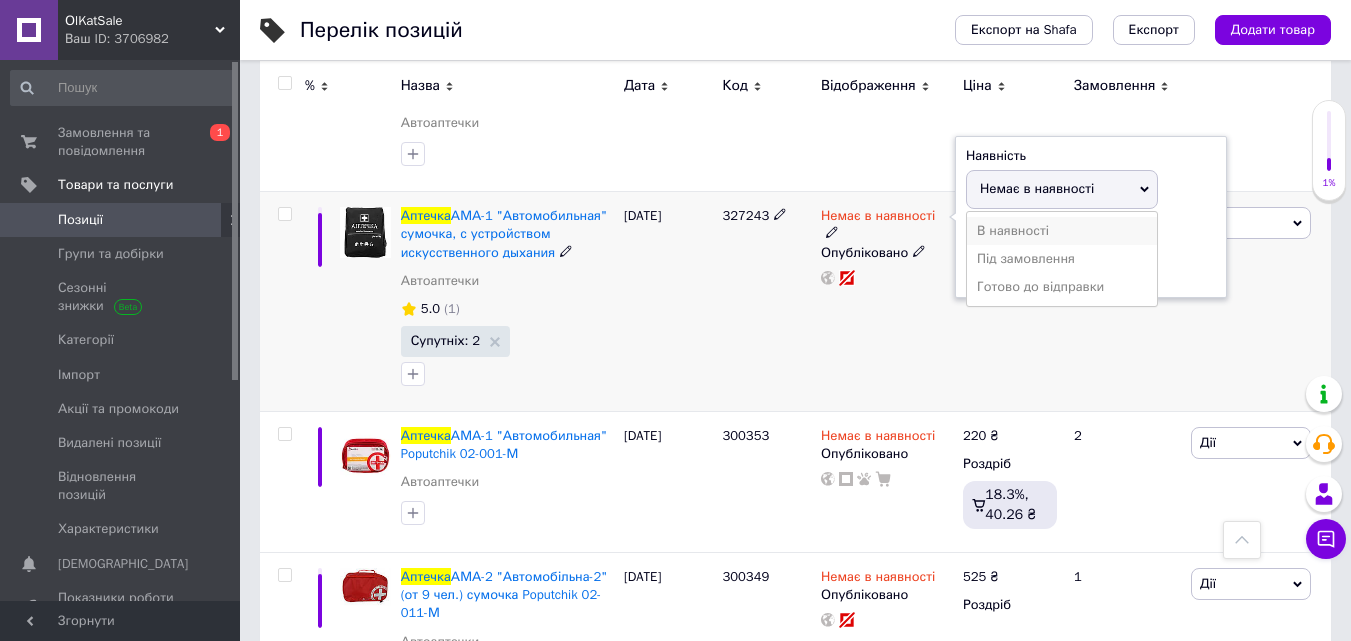 click on "В наявності" at bounding box center [1062, 231] 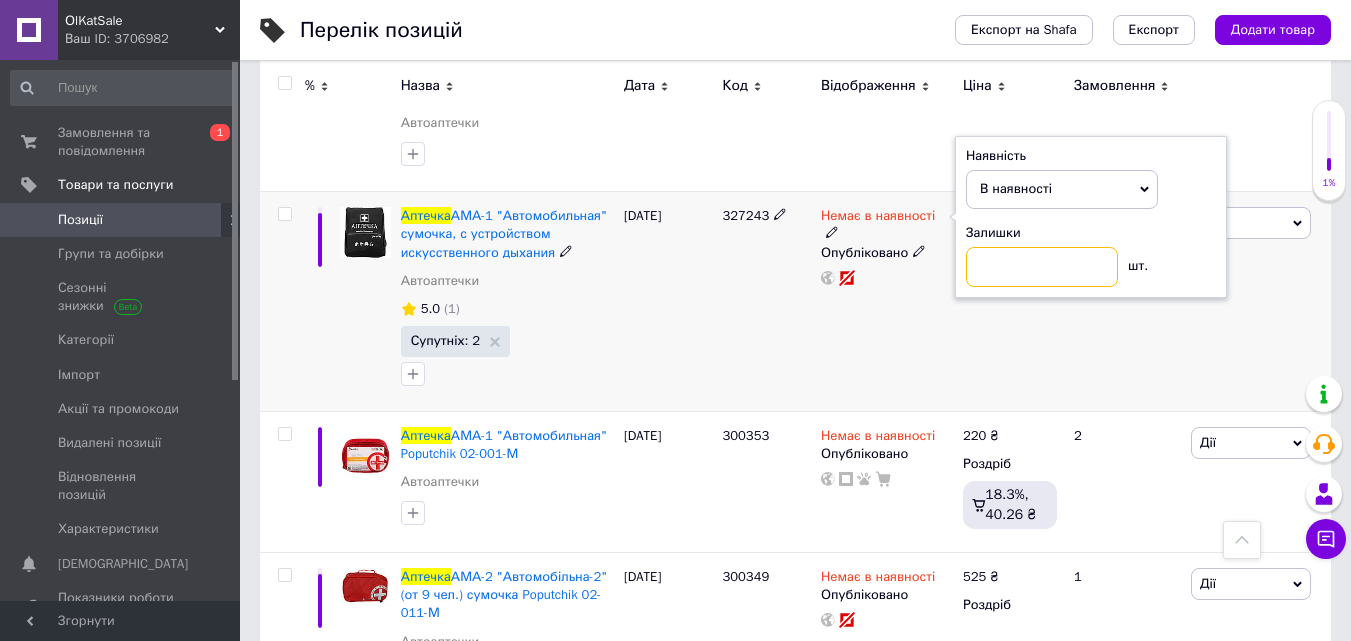 click at bounding box center [1042, 267] 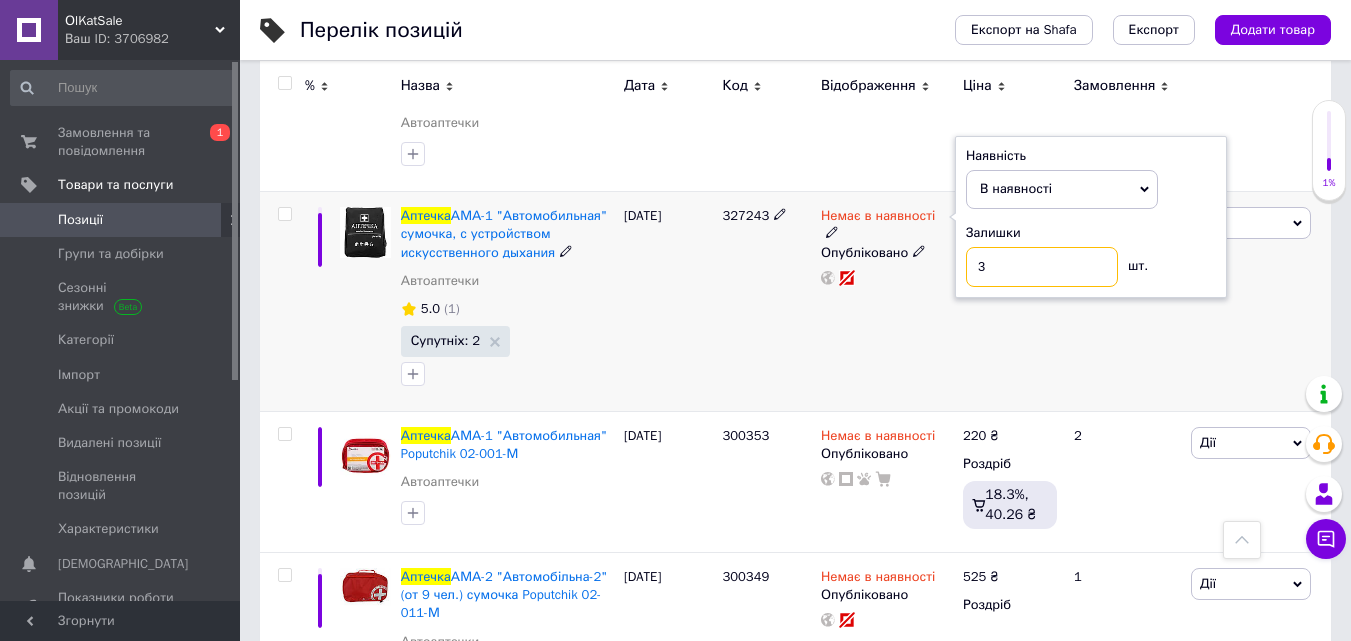 type on "3" 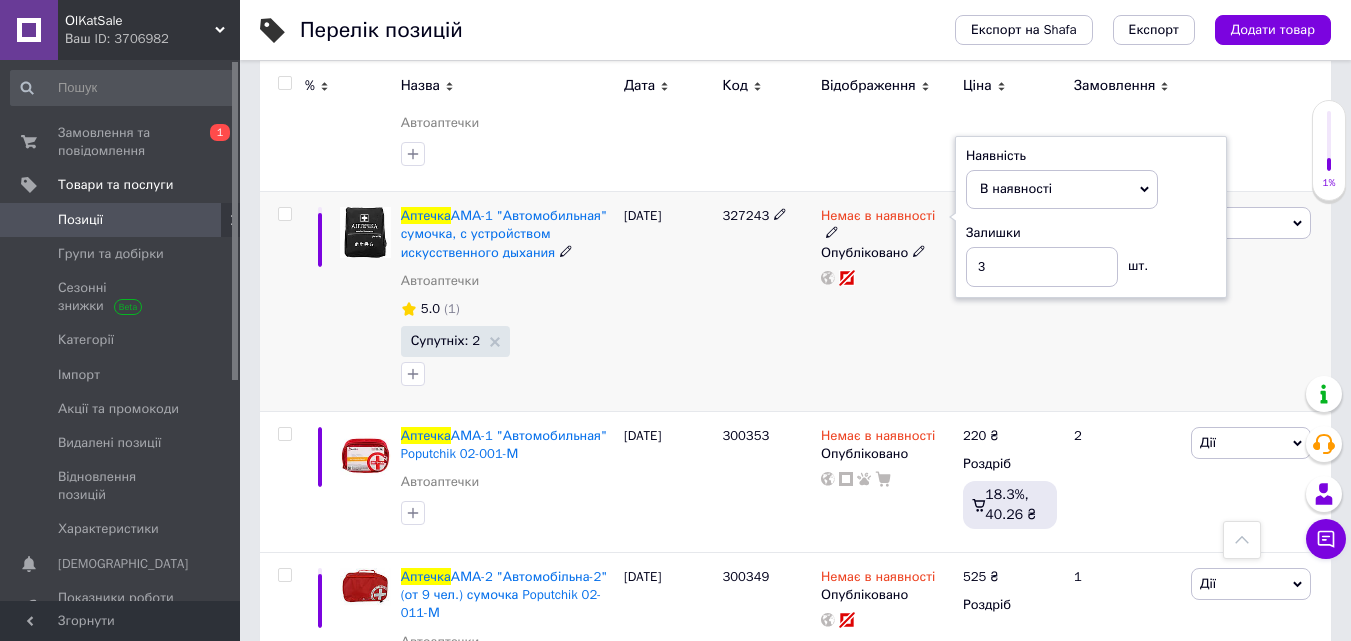click on "Немає в наявності Наявність В наявності Немає в наявності Під замовлення Готово до відправки Залишки 3 шт. Опубліковано" at bounding box center [887, 302] 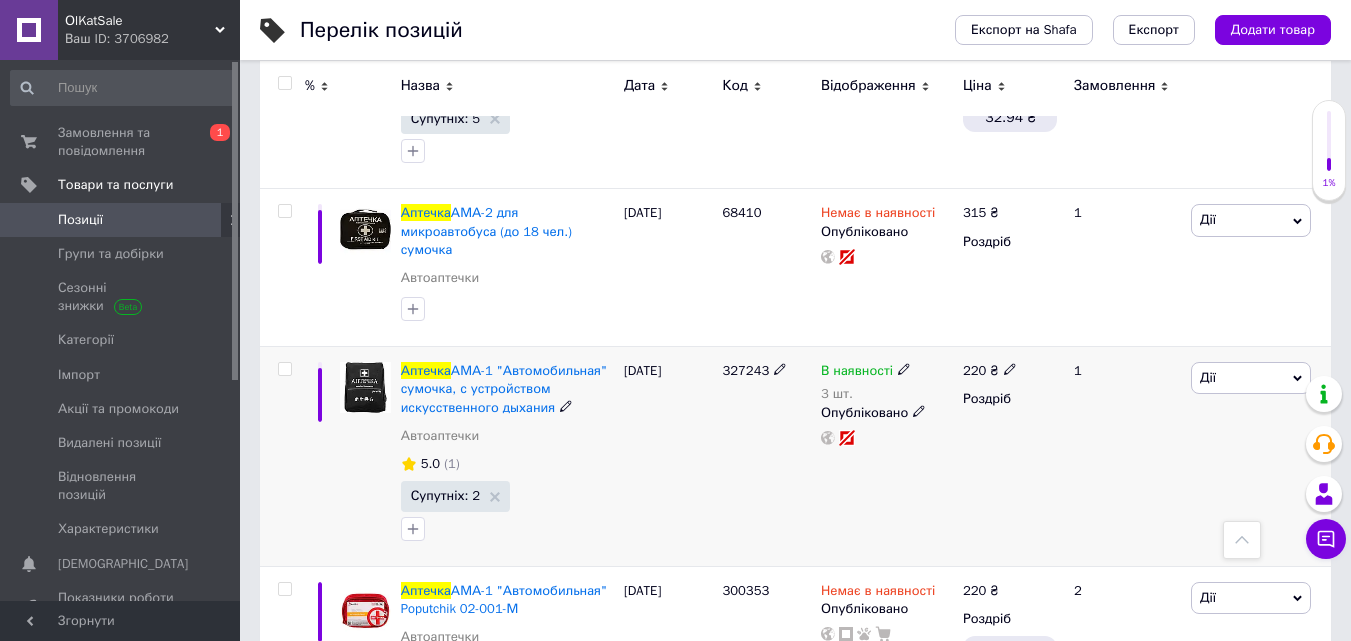 scroll, scrollTop: 272, scrollLeft: 0, axis: vertical 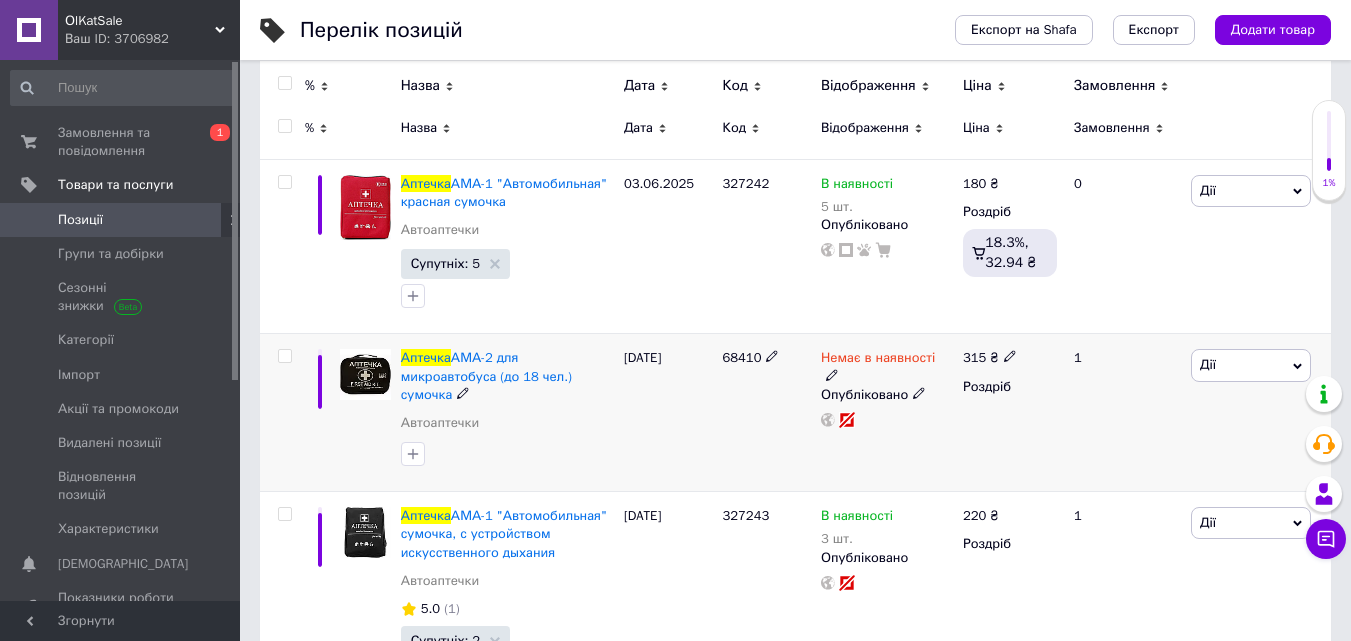 click on "68410" at bounding box center [741, 357] 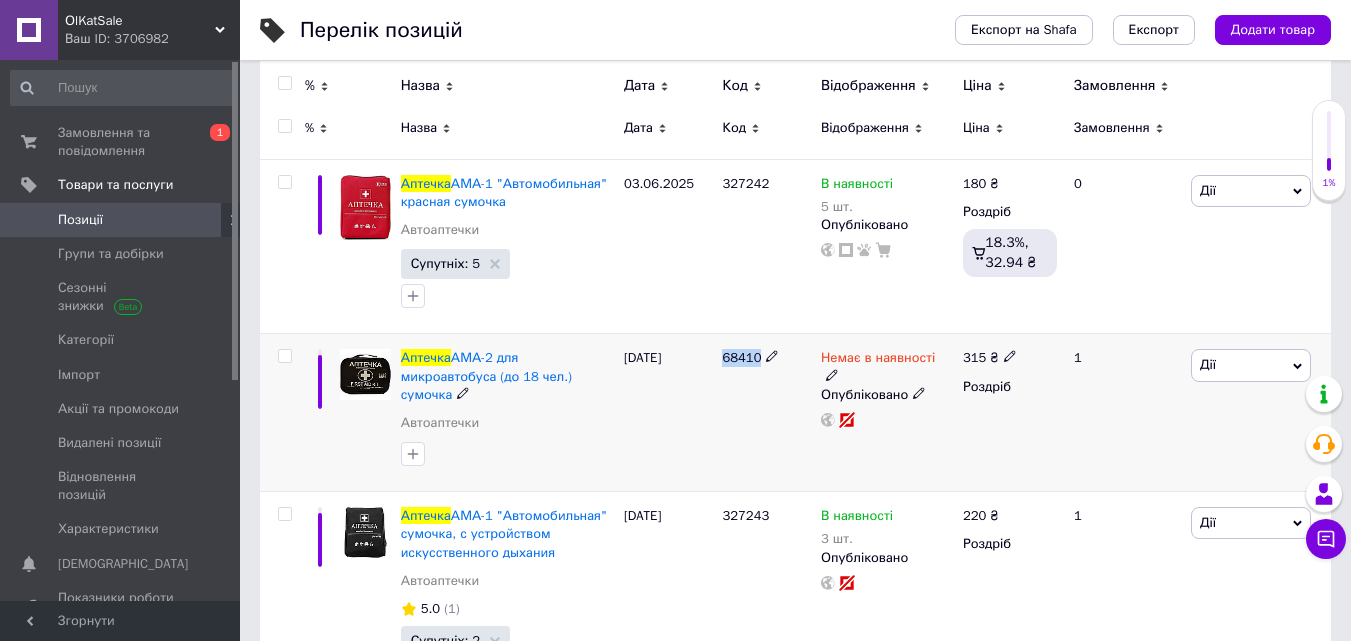 click on "68410" at bounding box center [741, 357] 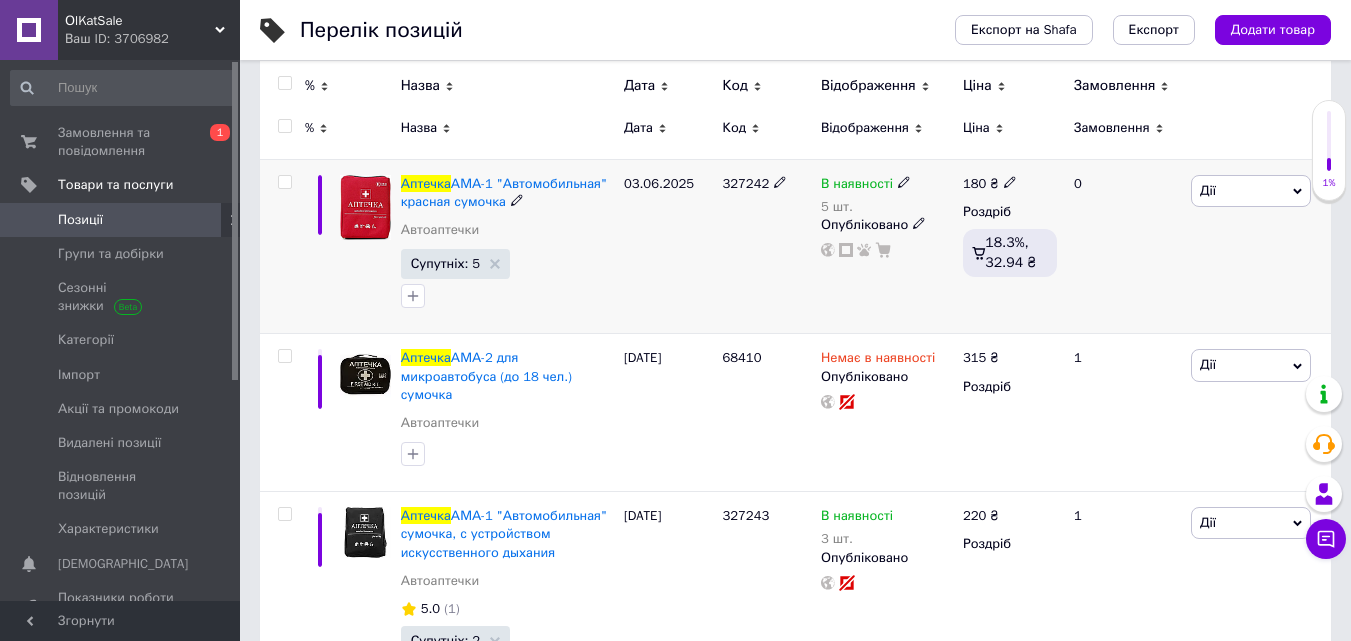 click on "327242" at bounding box center (745, 183) 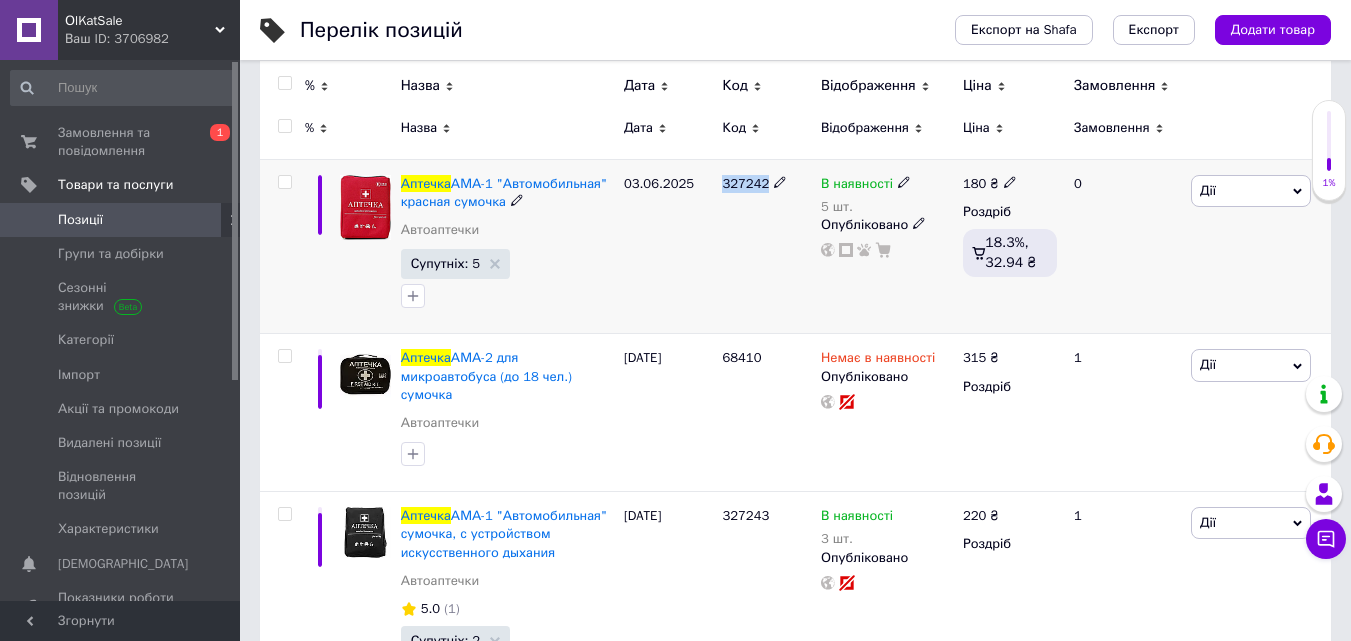 click on "327242" at bounding box center (745, 183) 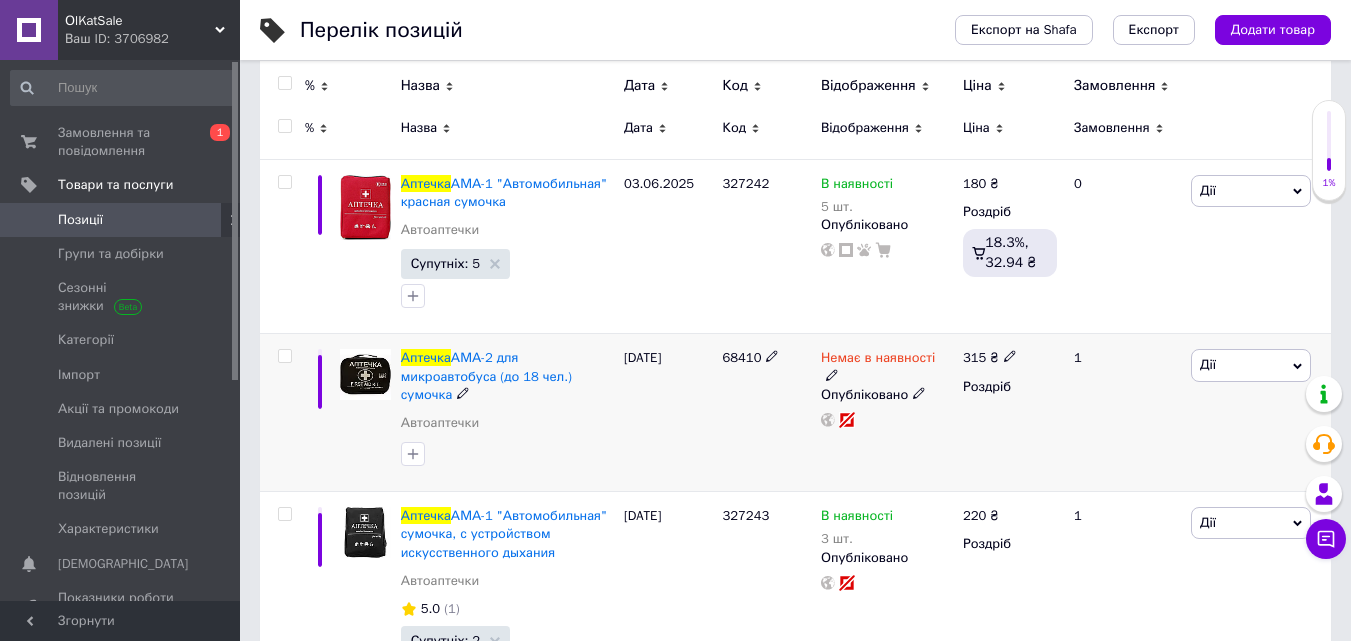 click on "68410" at bounding box center (741, 357) 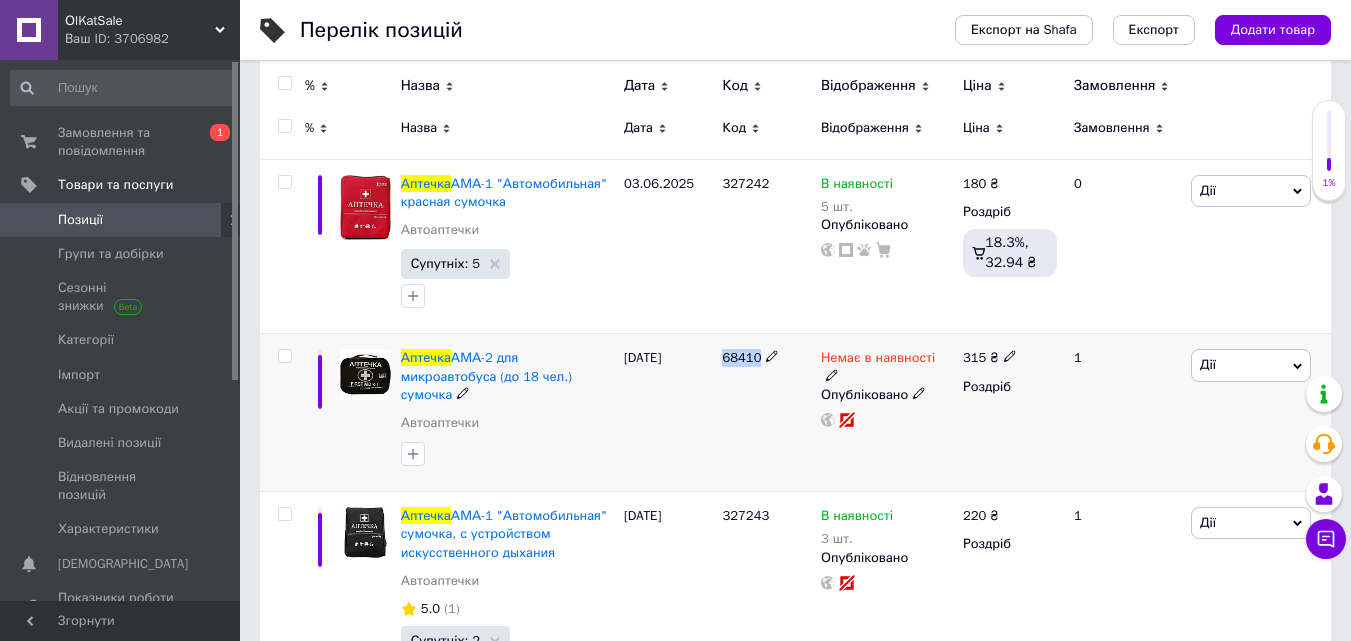 click on "68410" at bounding box center (741, 357) 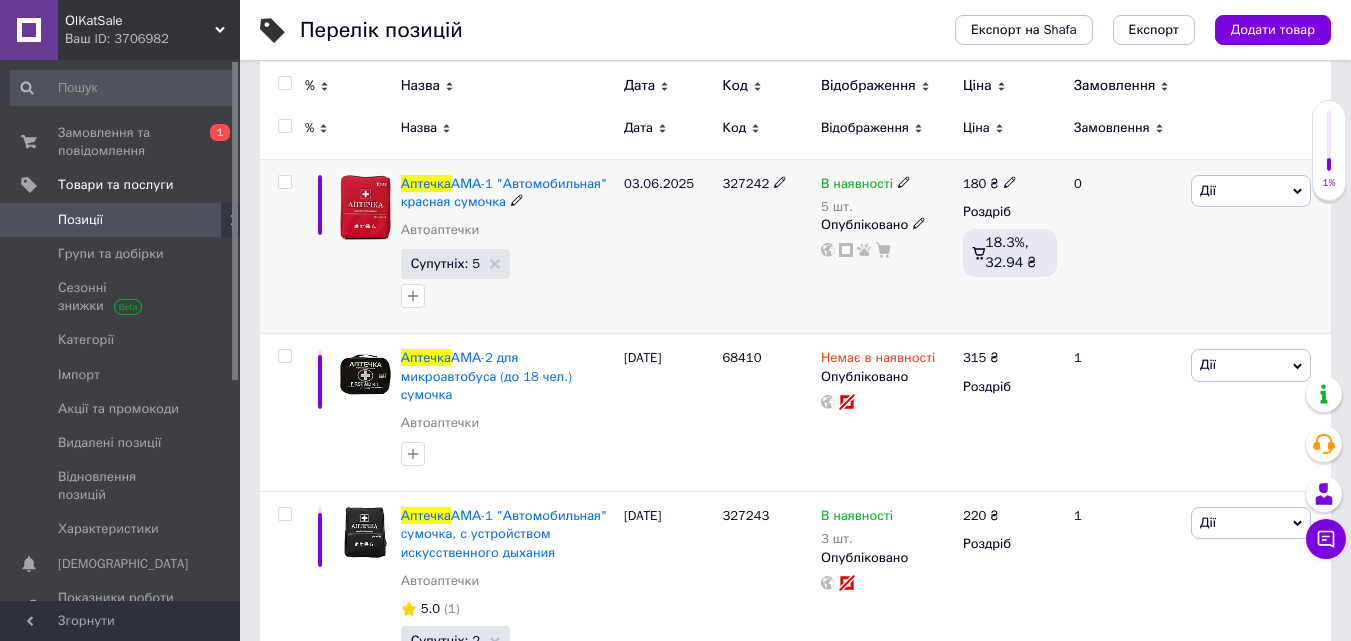 click on "327242" at bounding box center (745, 183) 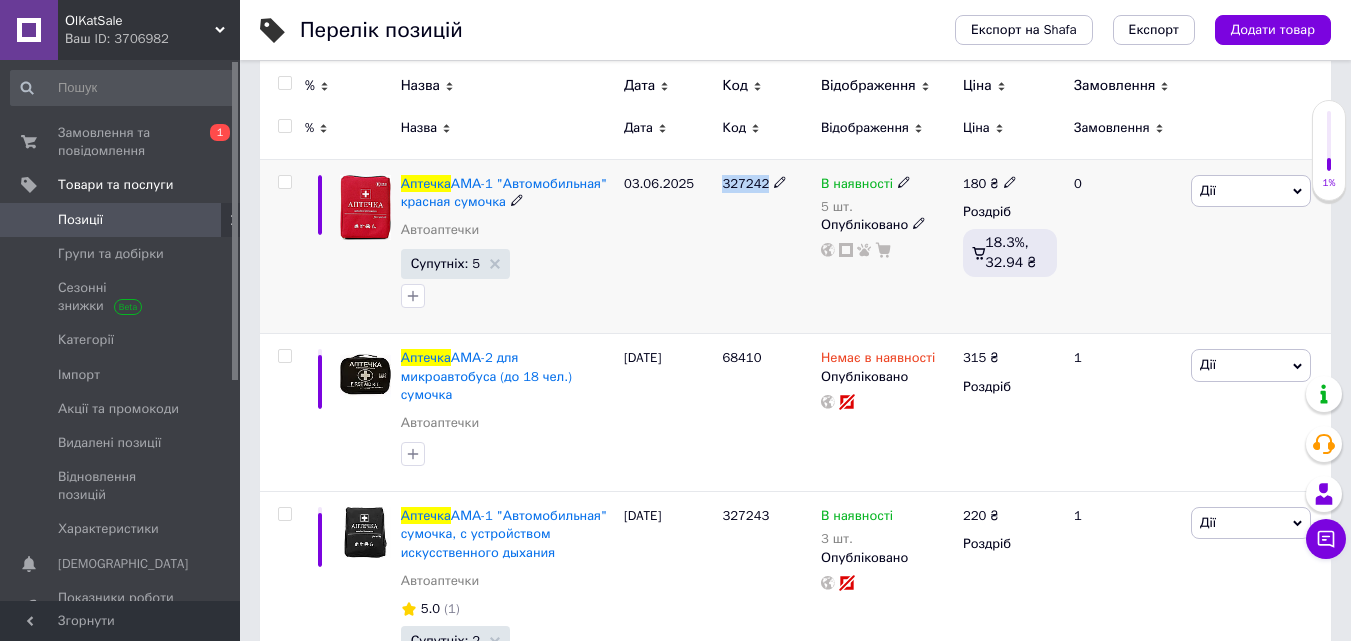 click on "327242" at bounding box center [745, 183] 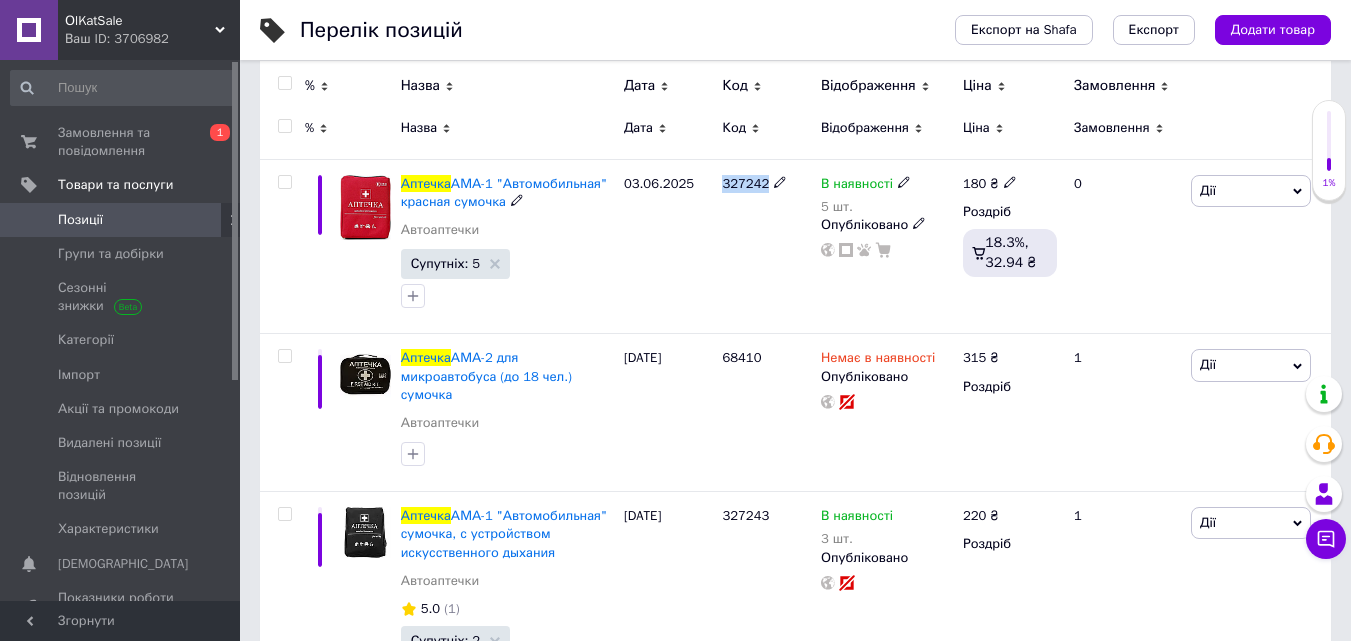 scroll, scrollTop: 0, scrollLeft: 0, axis: both 